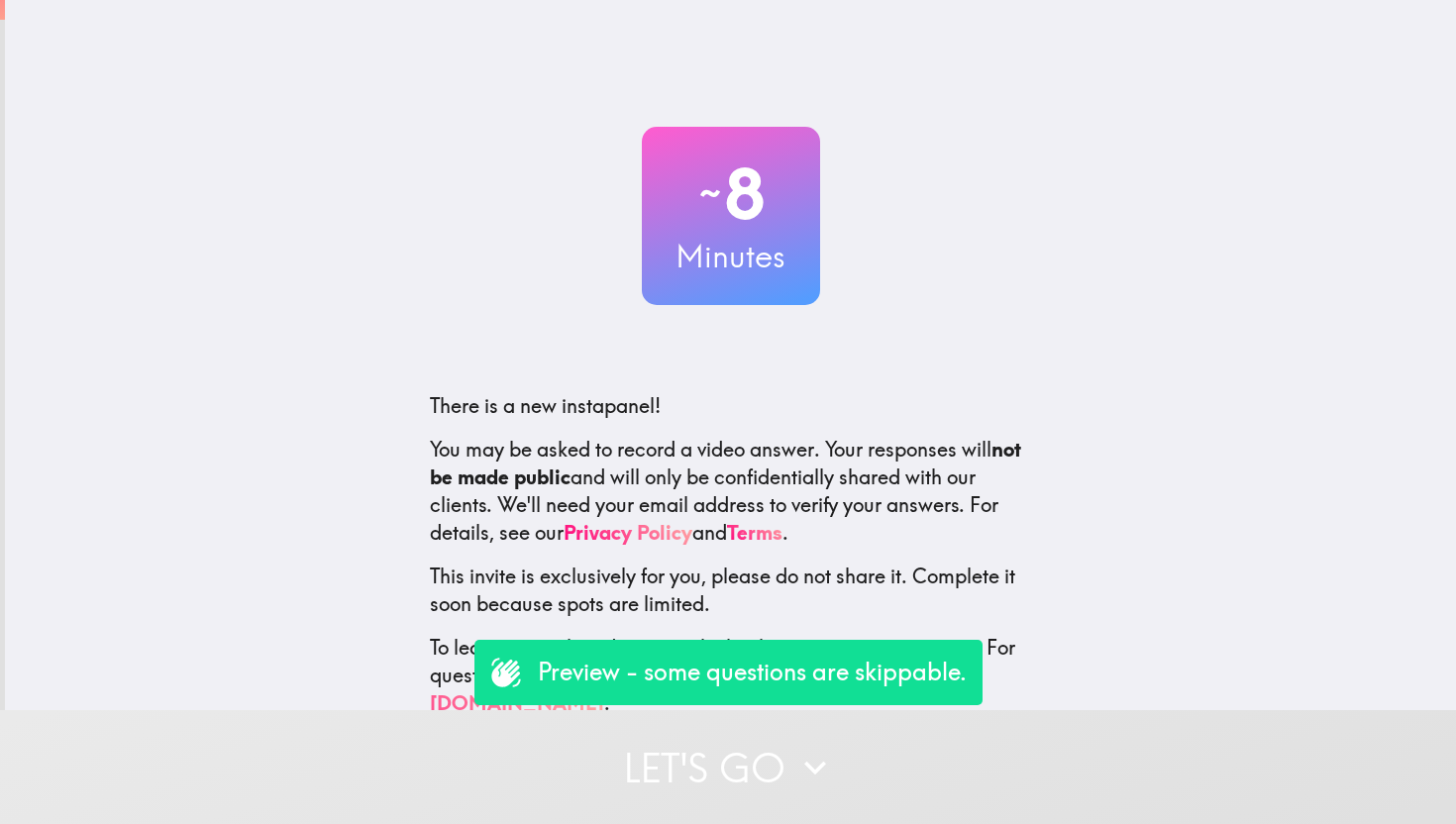 scroll, scrollTop: 0, scrollLeft: 0, axis: both 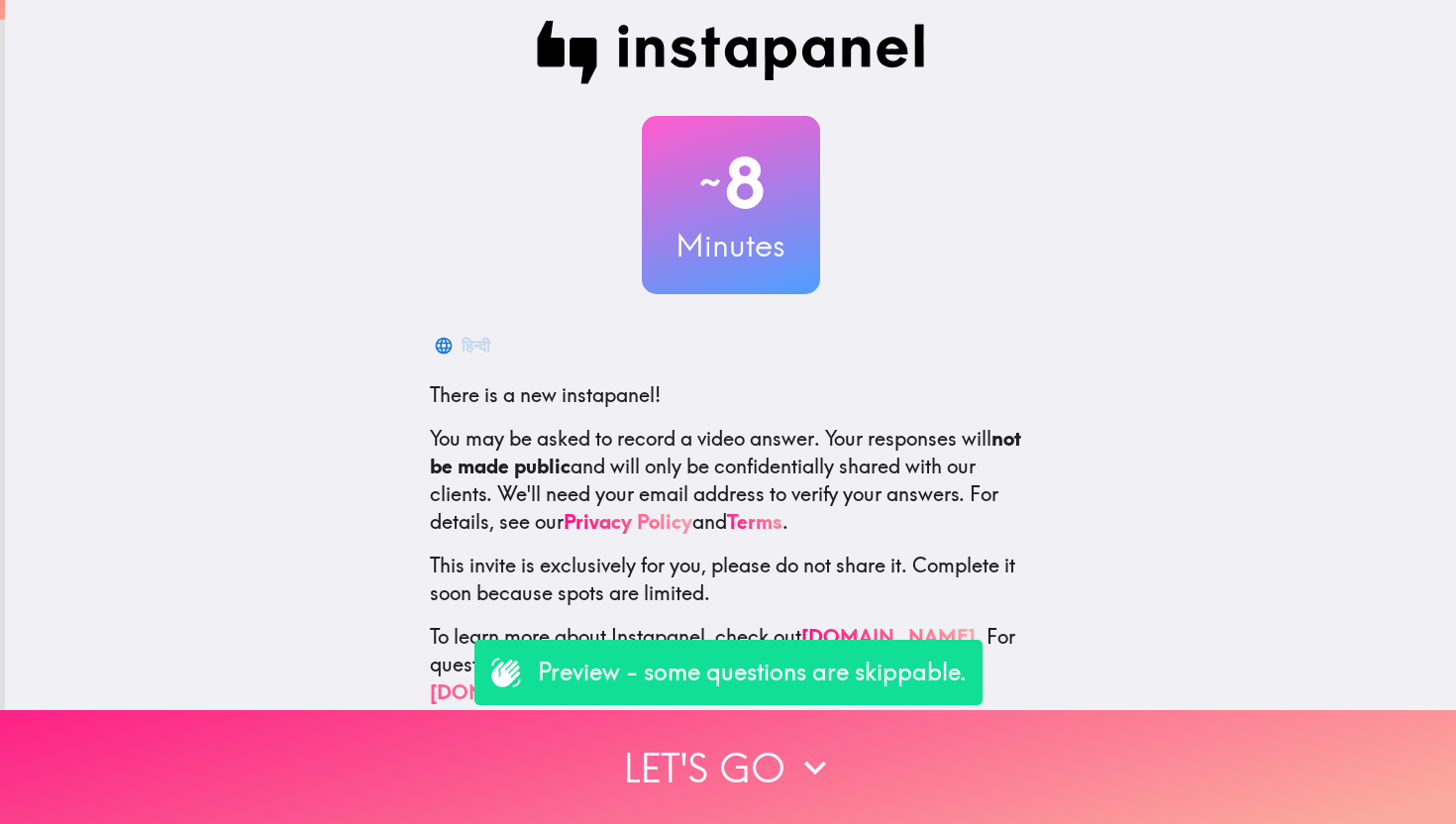 click on "Let's go" at bounding box center (728, 767) 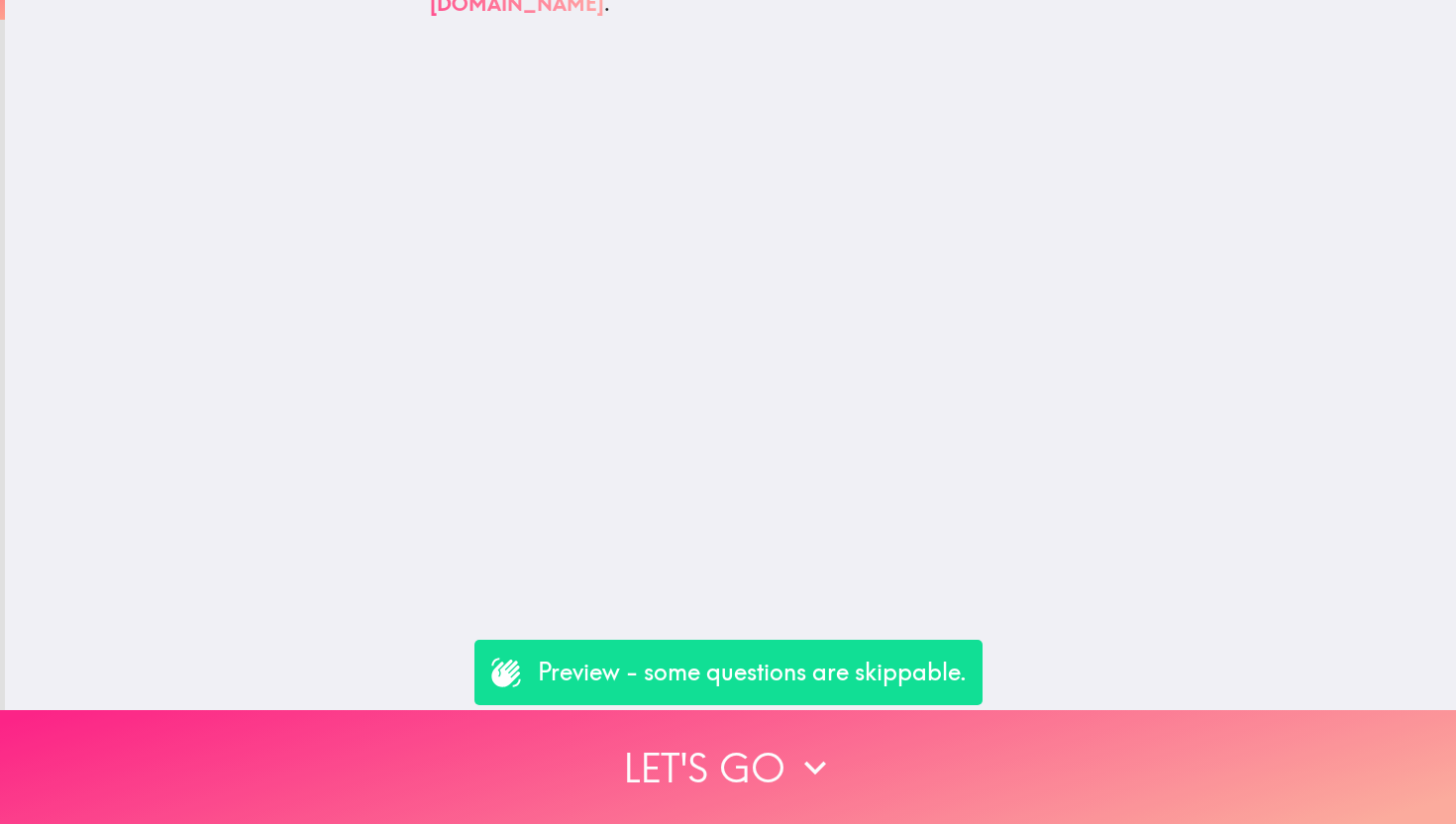 scroll, scrollTop: 0, scrollLeft: 0, axis: both 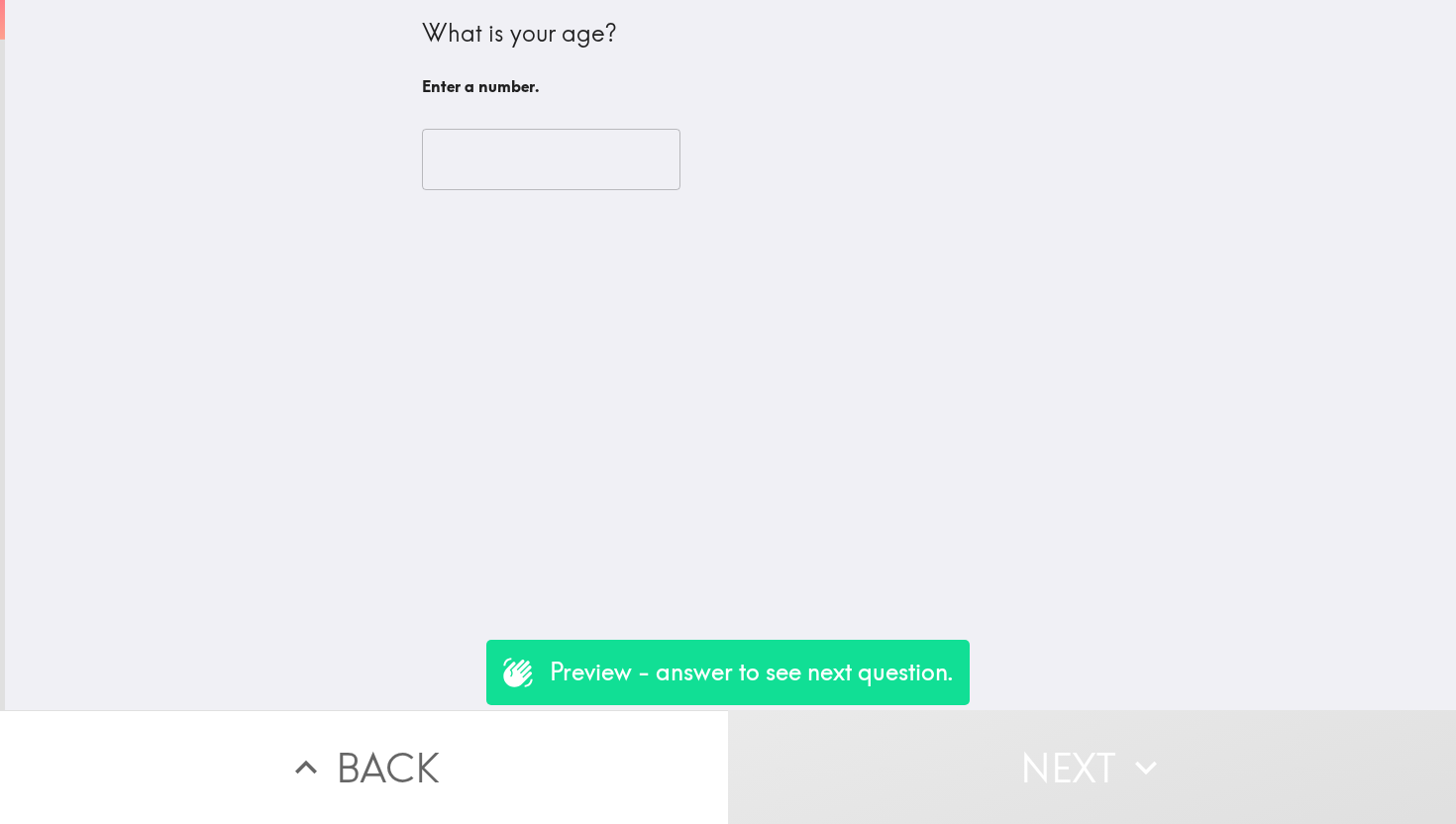click on "​" at bounding box center [731, 159] 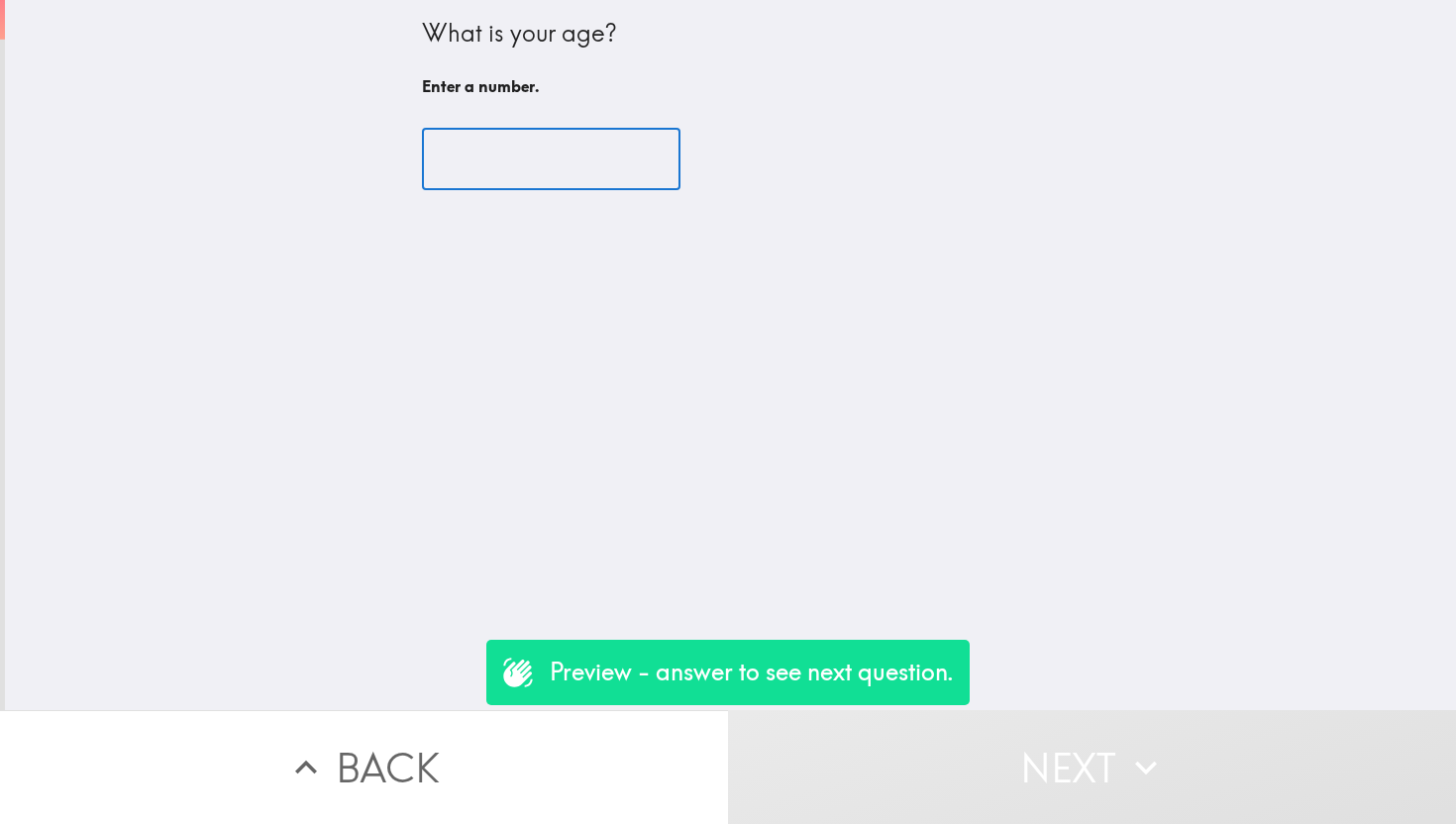 click at bounding box center (551, 159) 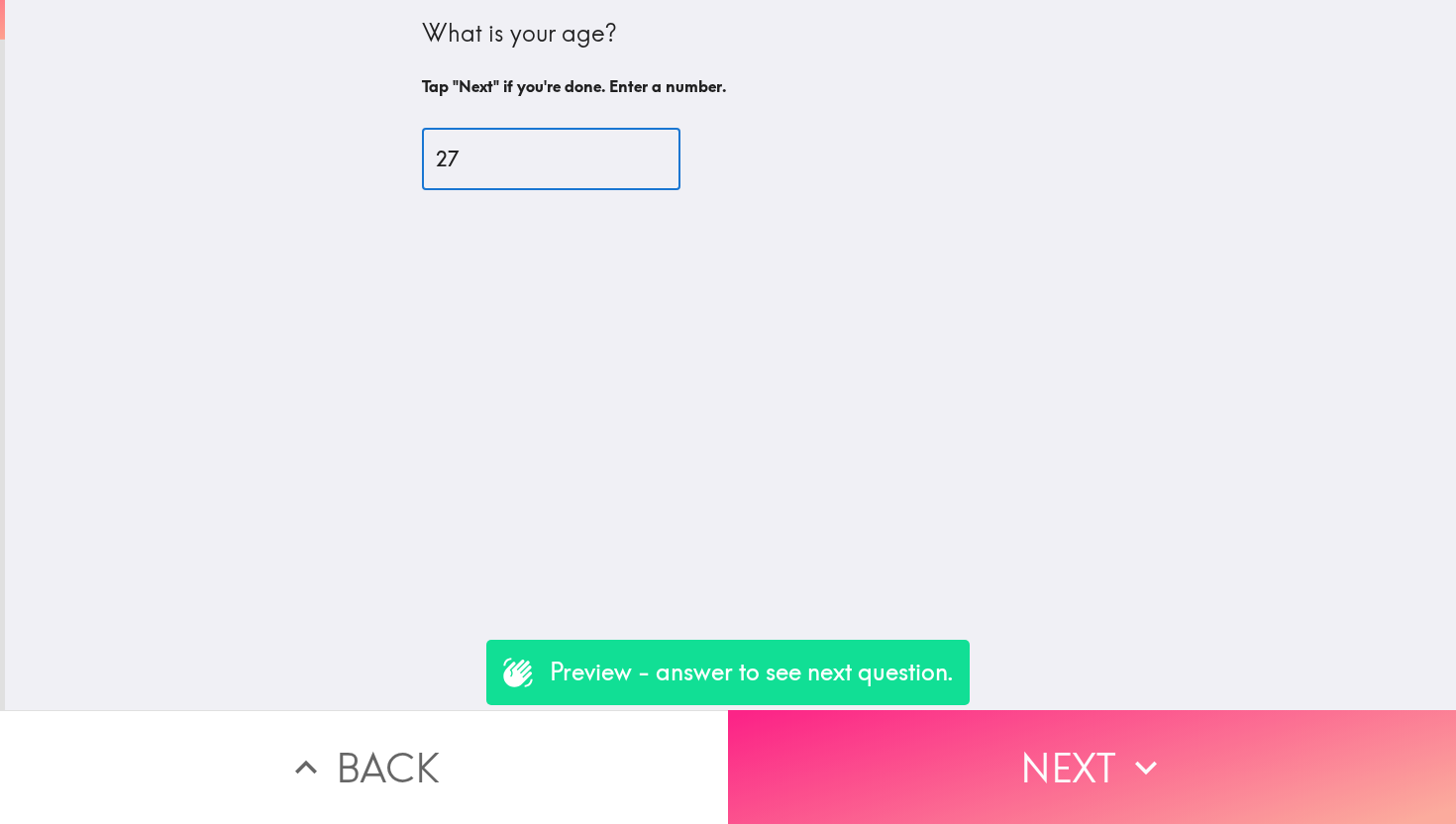 type on "27" 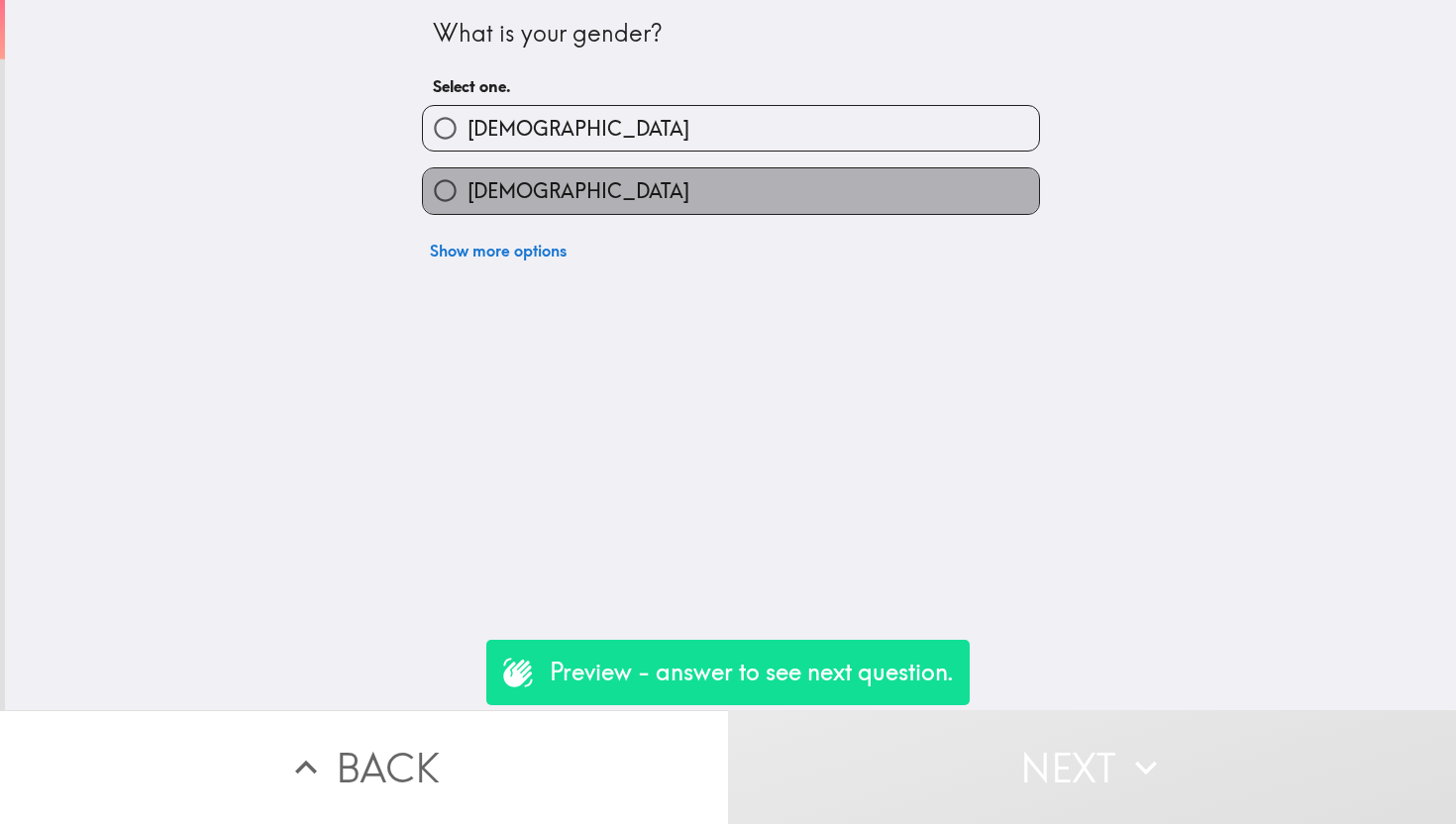 click on "[DEMOGRAPHIC_DATA]" at bounding box center [731, 190] 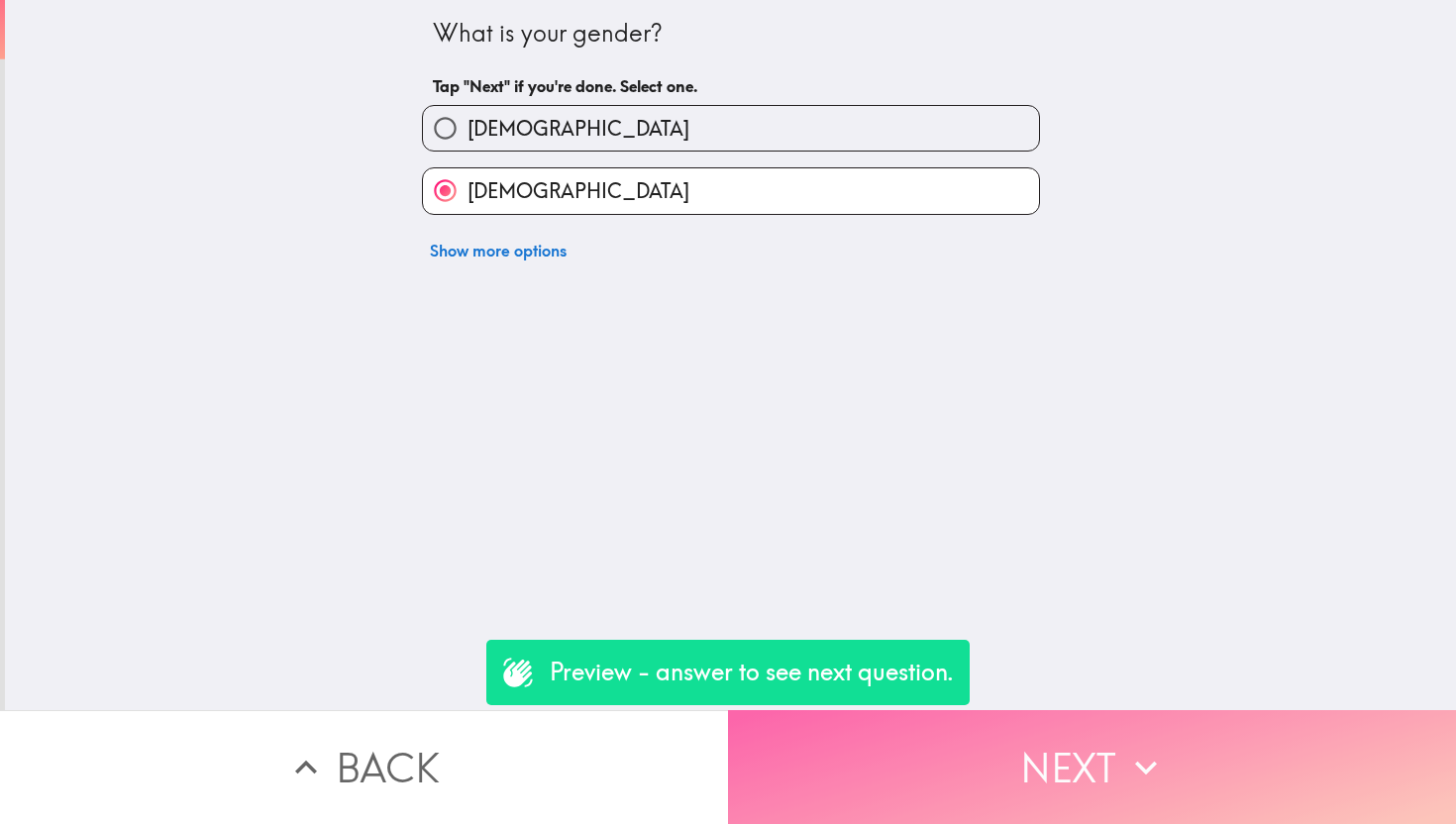 click on "Next" at bounding box center [1092, 767] 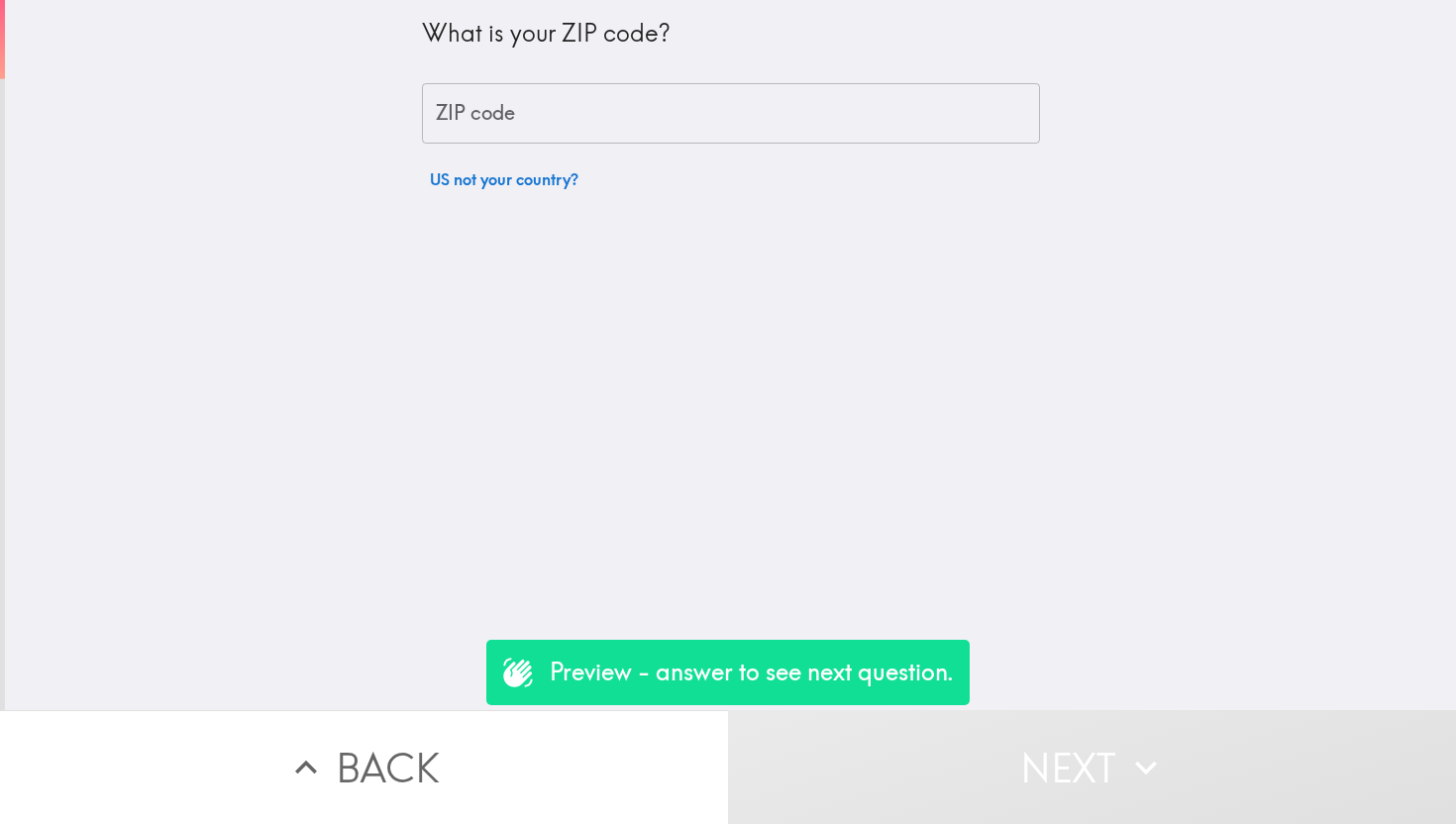 click on "ZIP code" at bounding box center [731, 114] 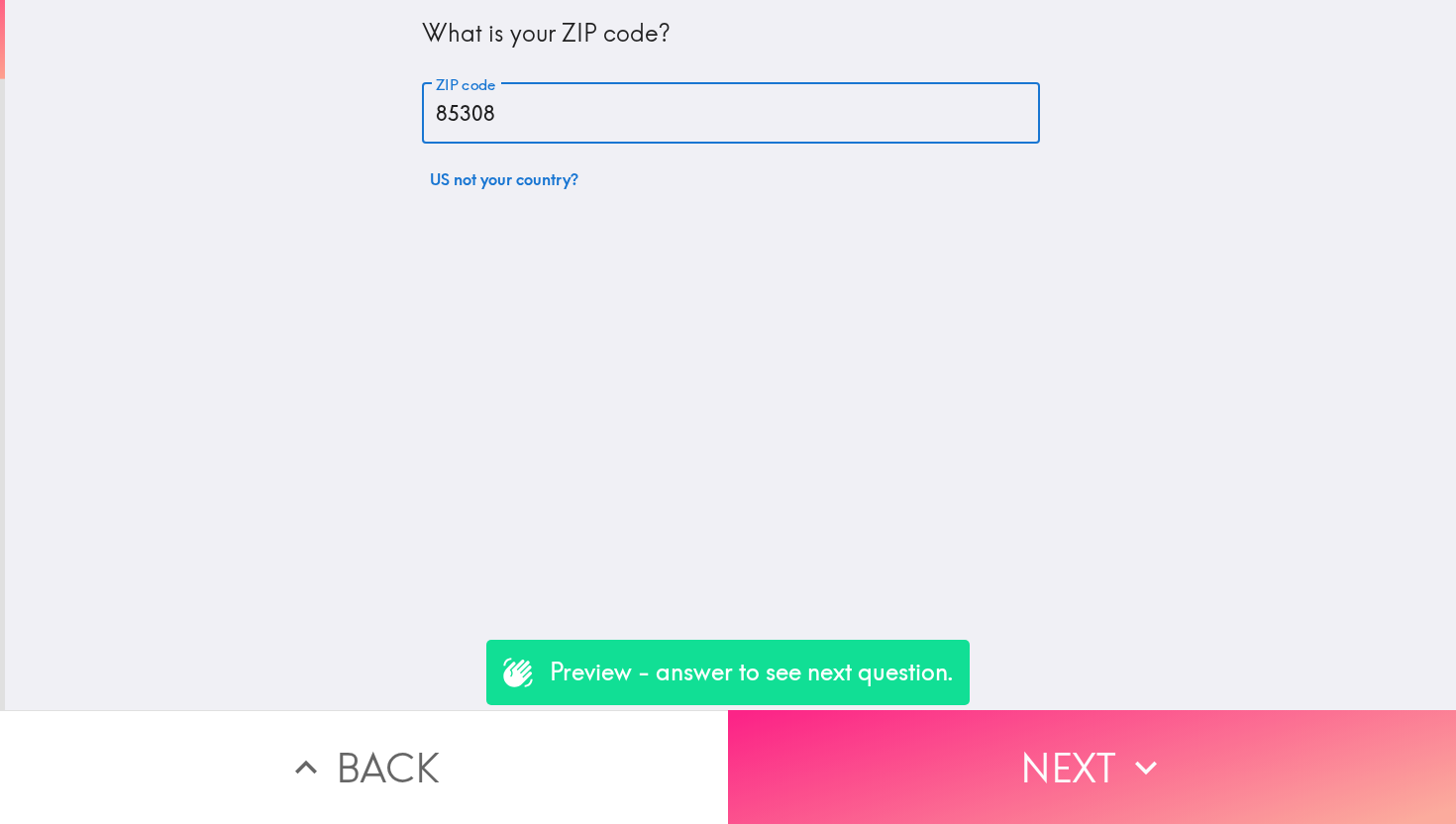 type on "85308" 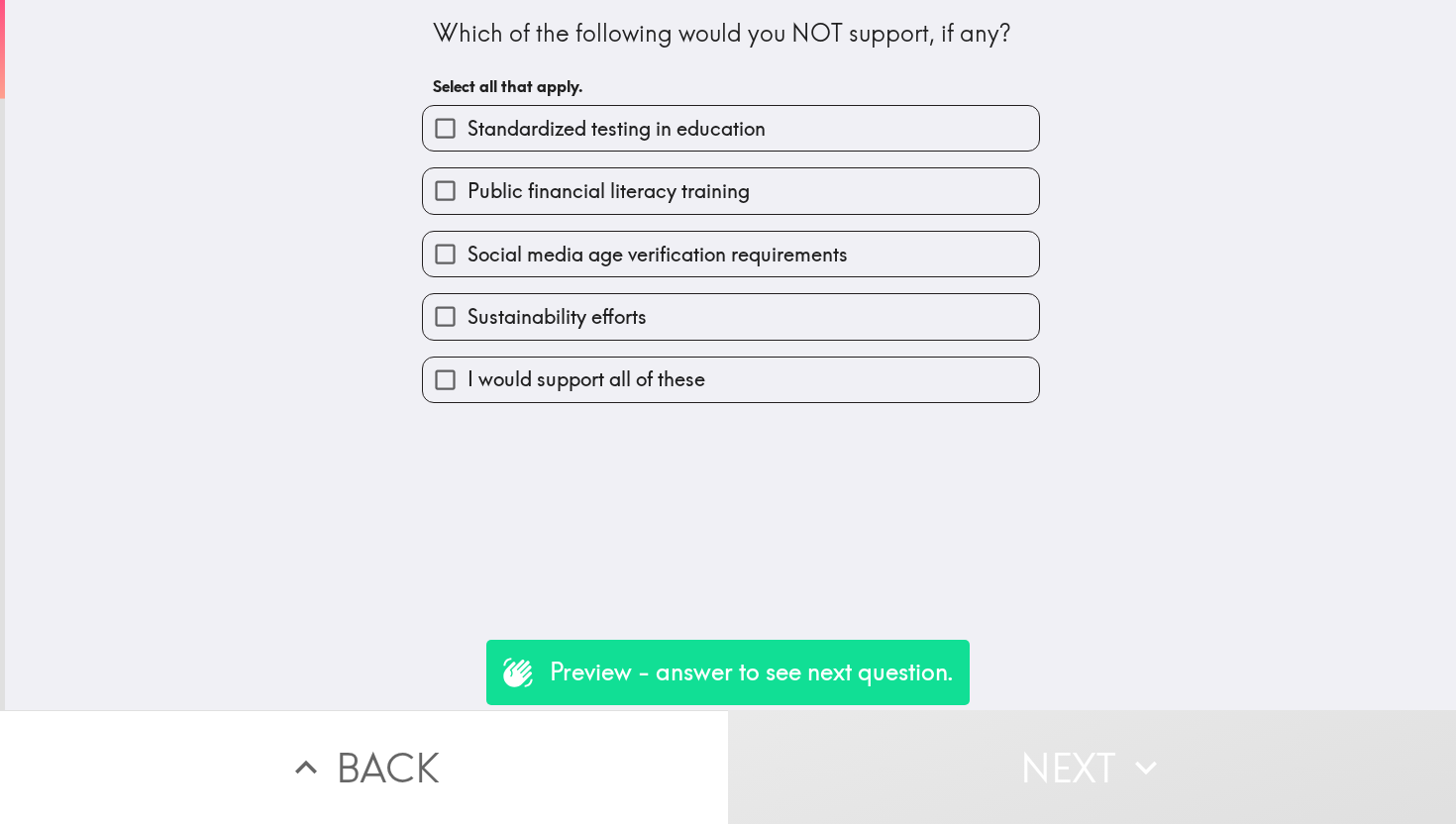 click on "I would support all of these" at bounding box center (586, 379) 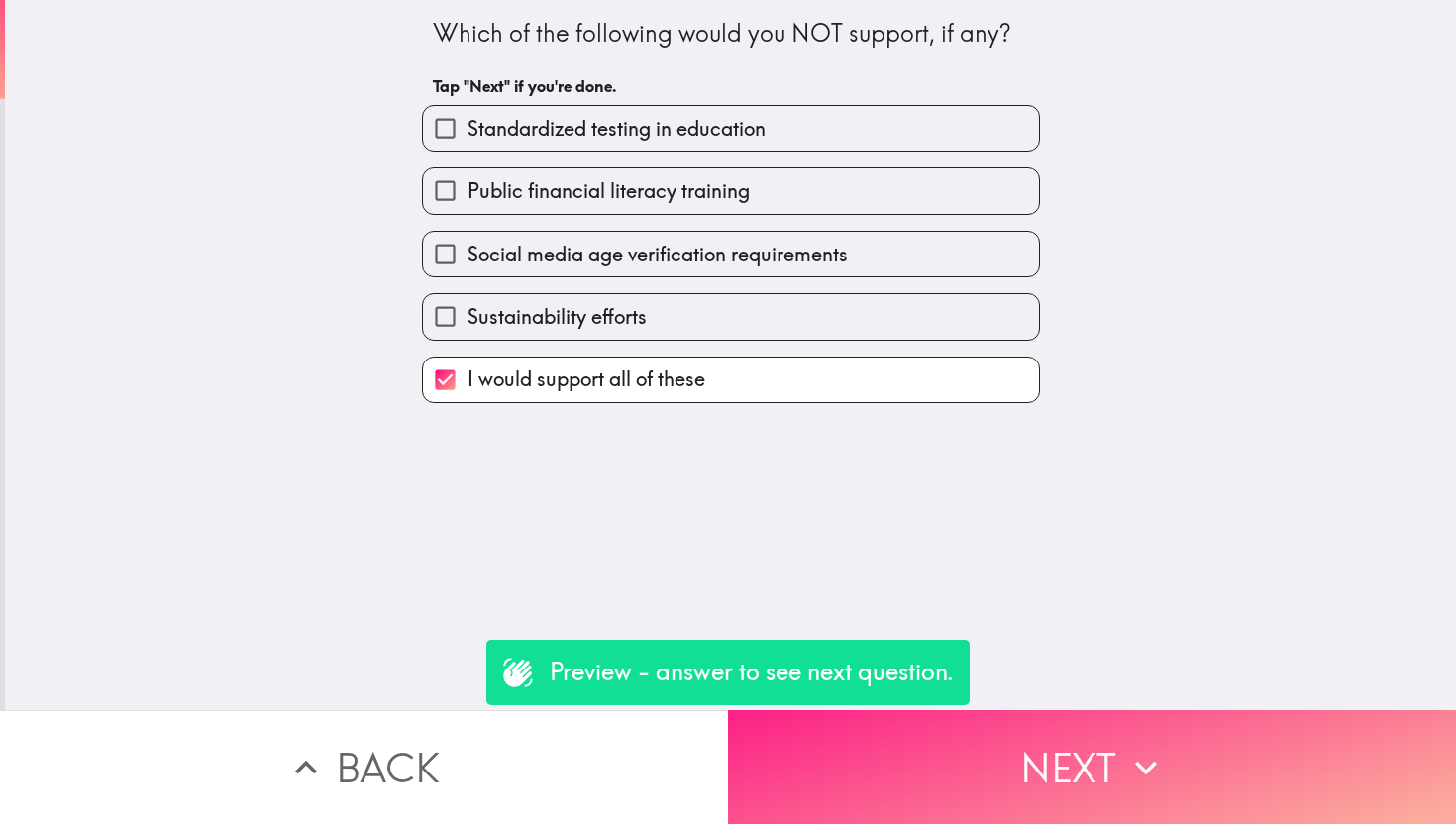 click on "Next" at bounding box center (1092, 767) 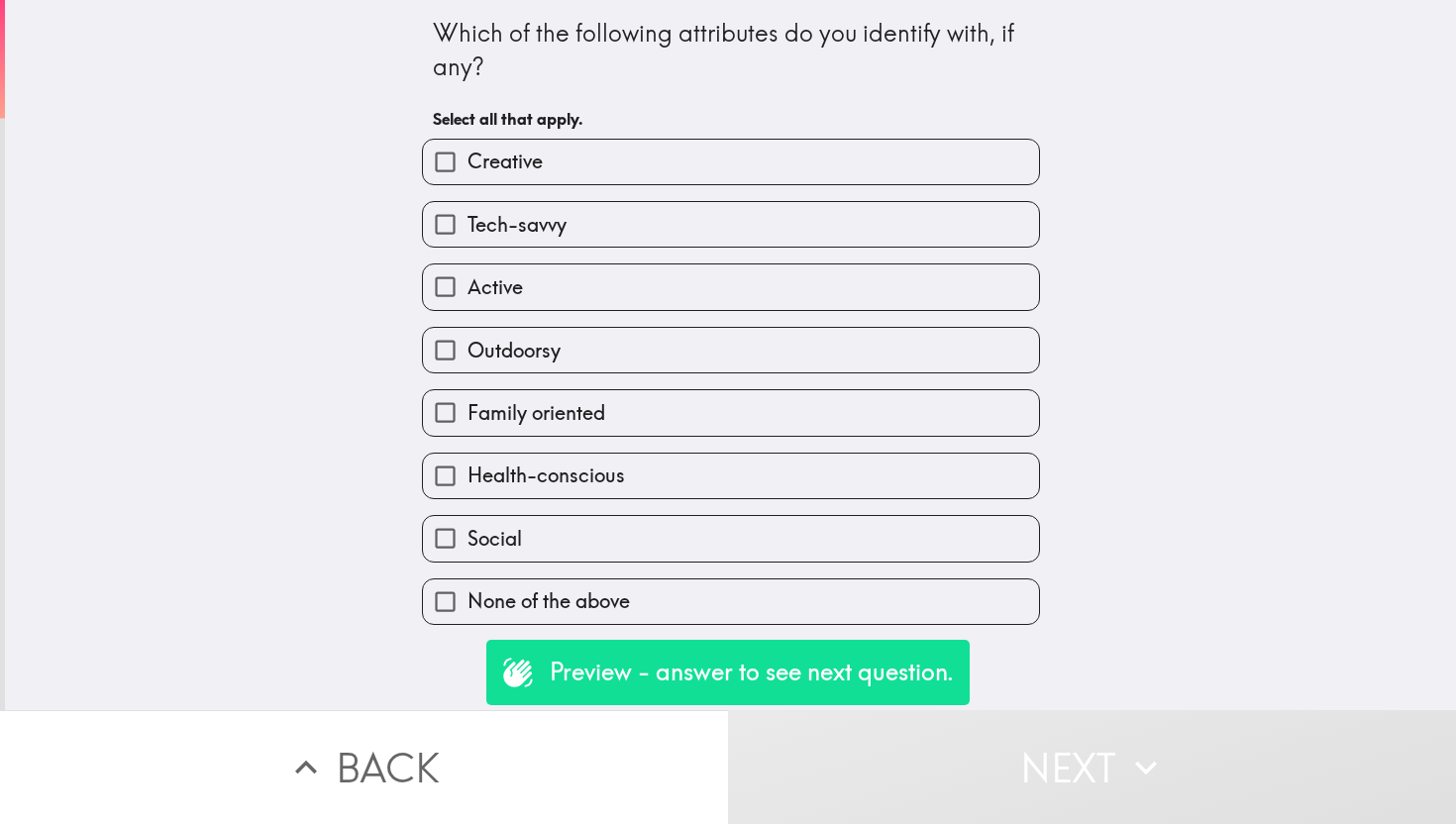 click on "Creative" at bounding box center (731, 161) 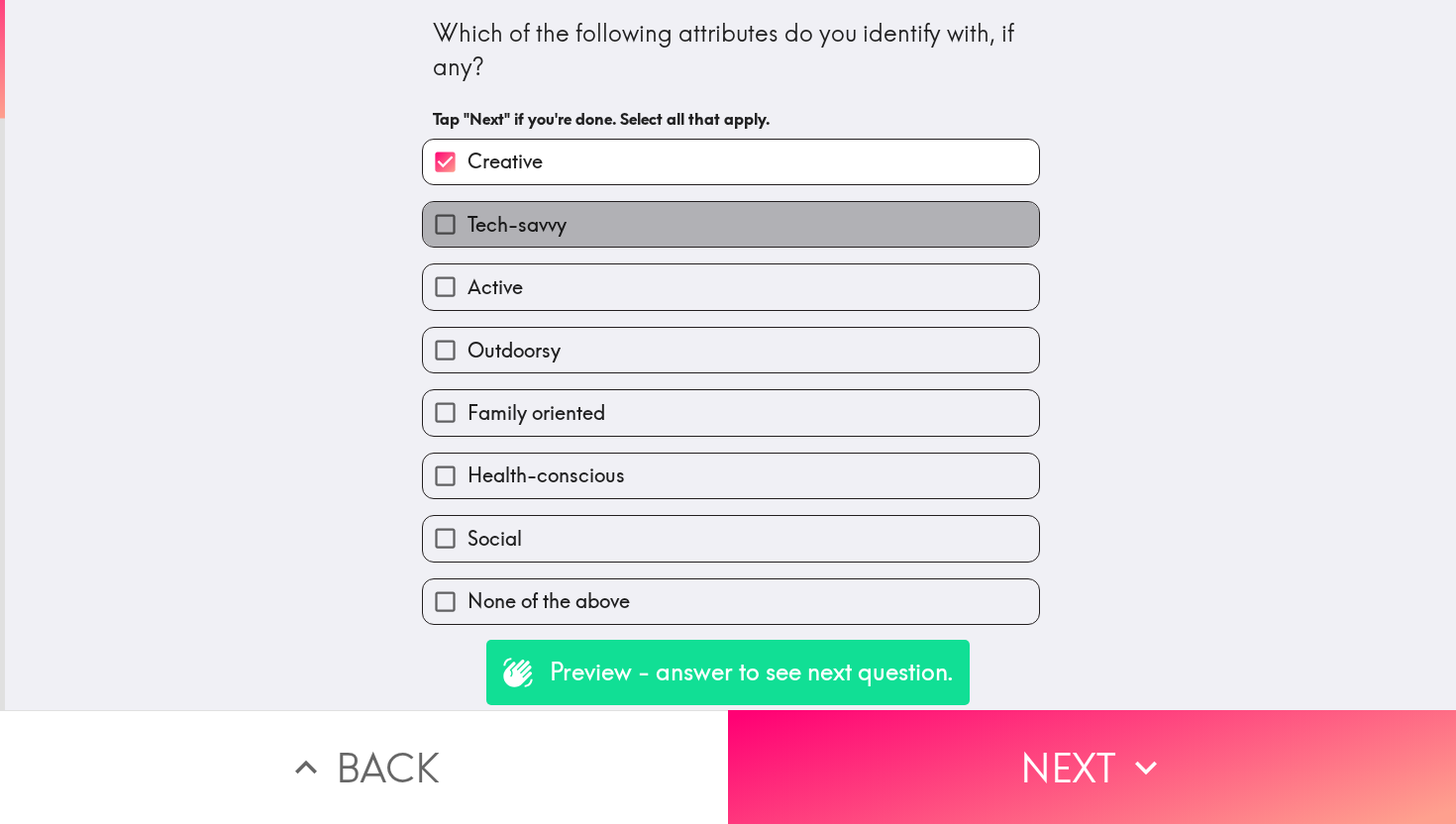 click on "Tech-savvy" at bounding box center [731, 224] 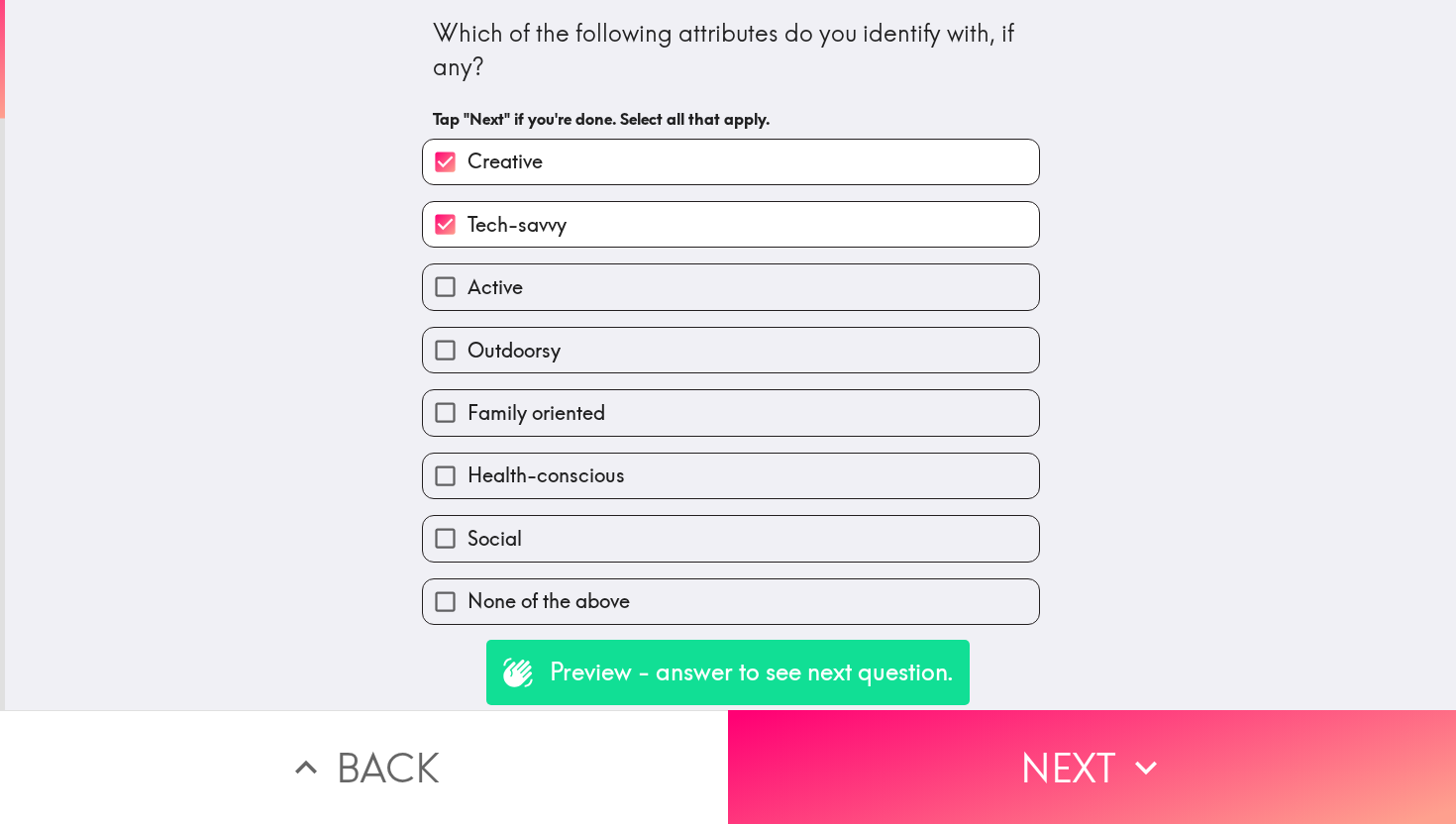 click on "Active" at bounding box center [731, 286] 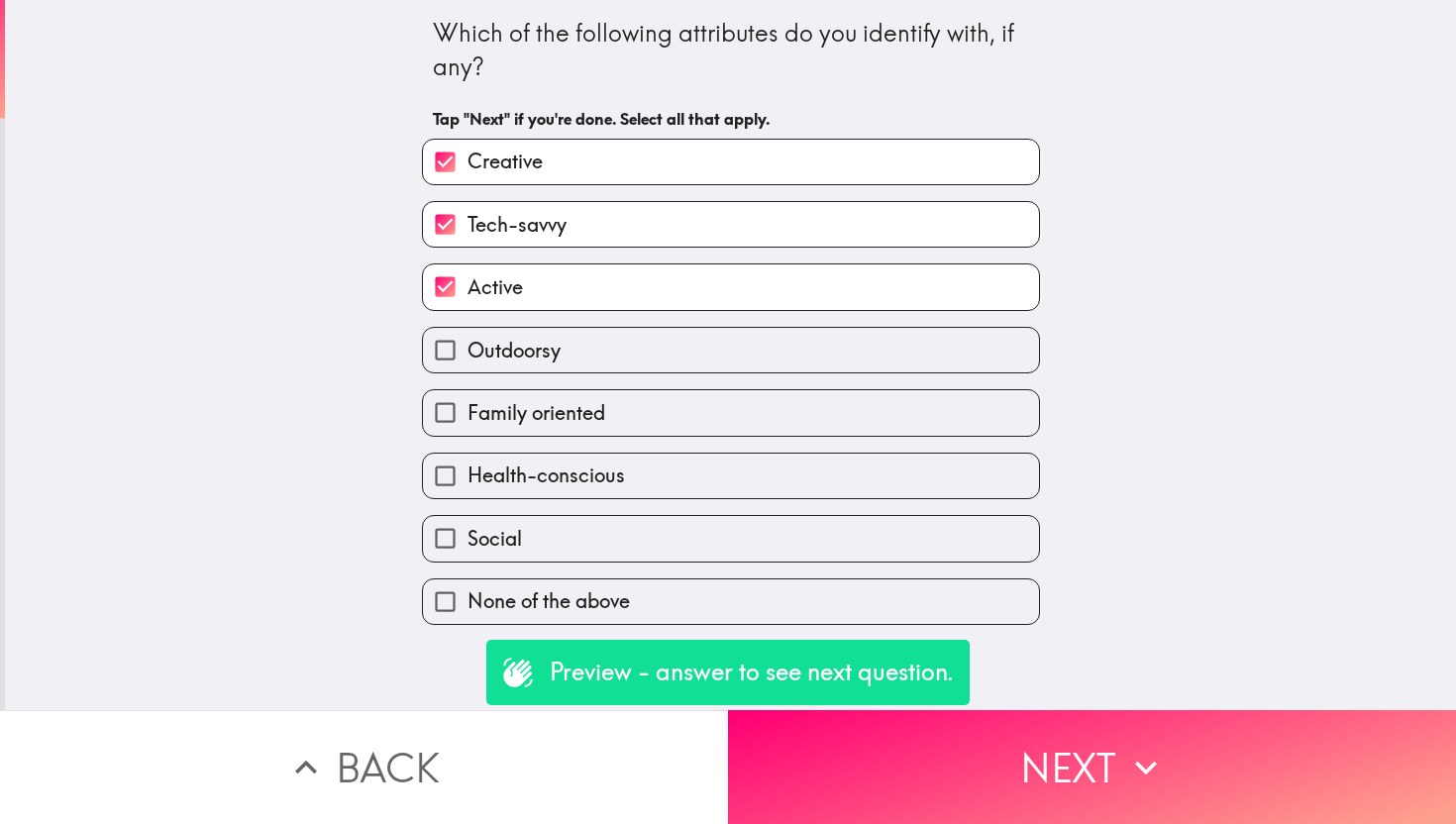 click on "Outdoorsy" at bounding box center [731, 350] 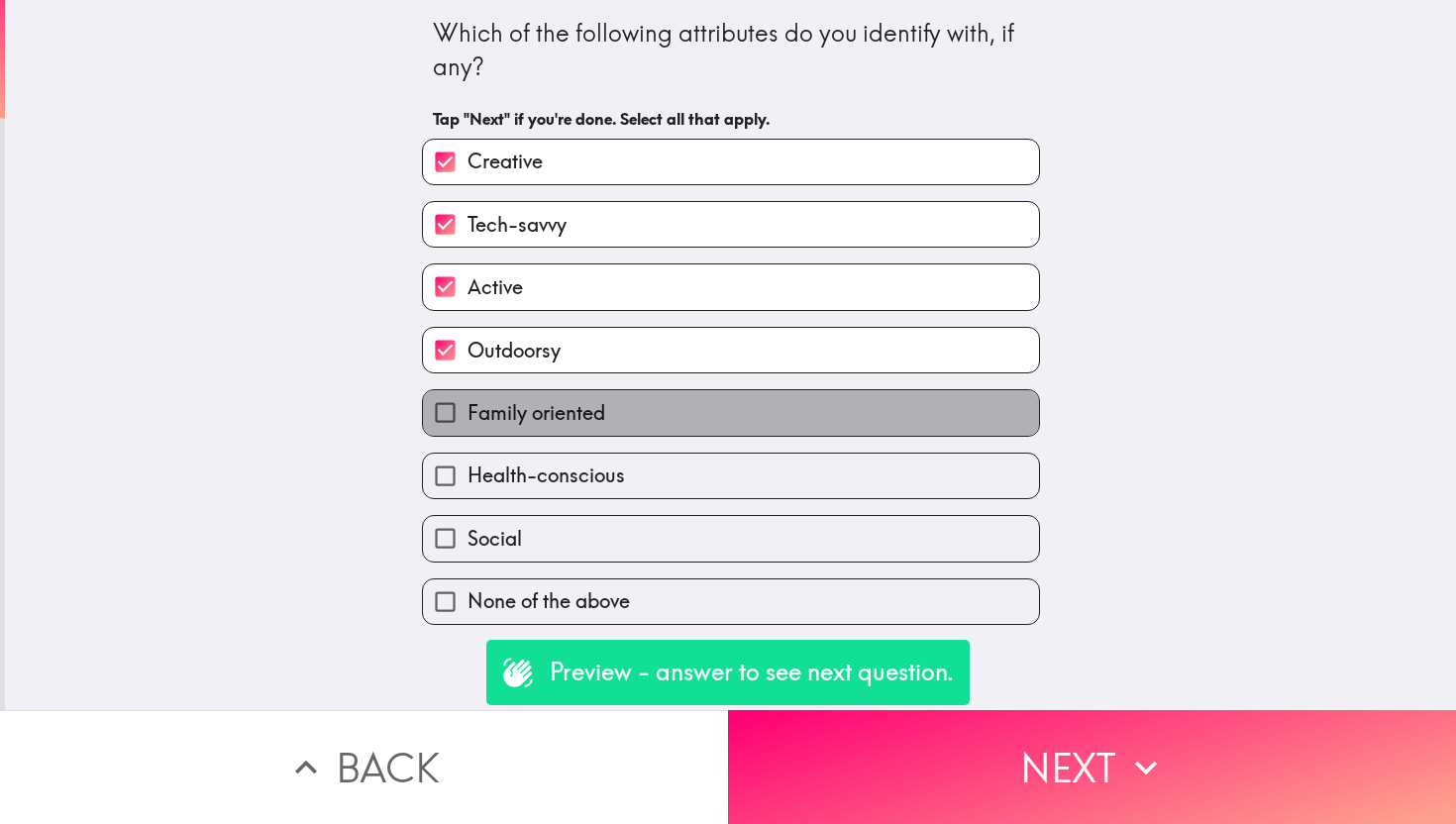 click on "Family oriented" at bounding box center (731, 412) 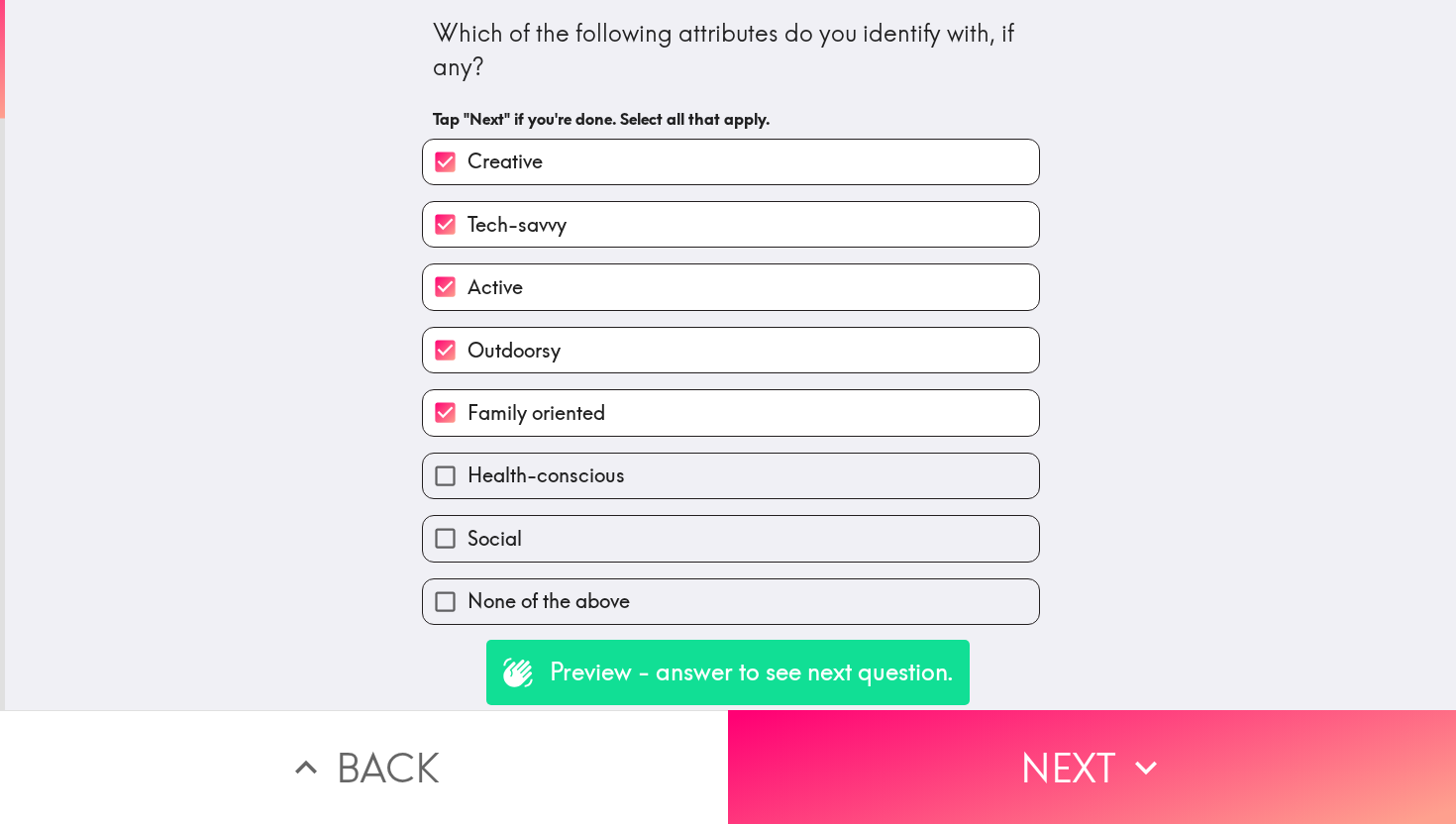 click on "Health-conscious" at bounding box center [731, 475] 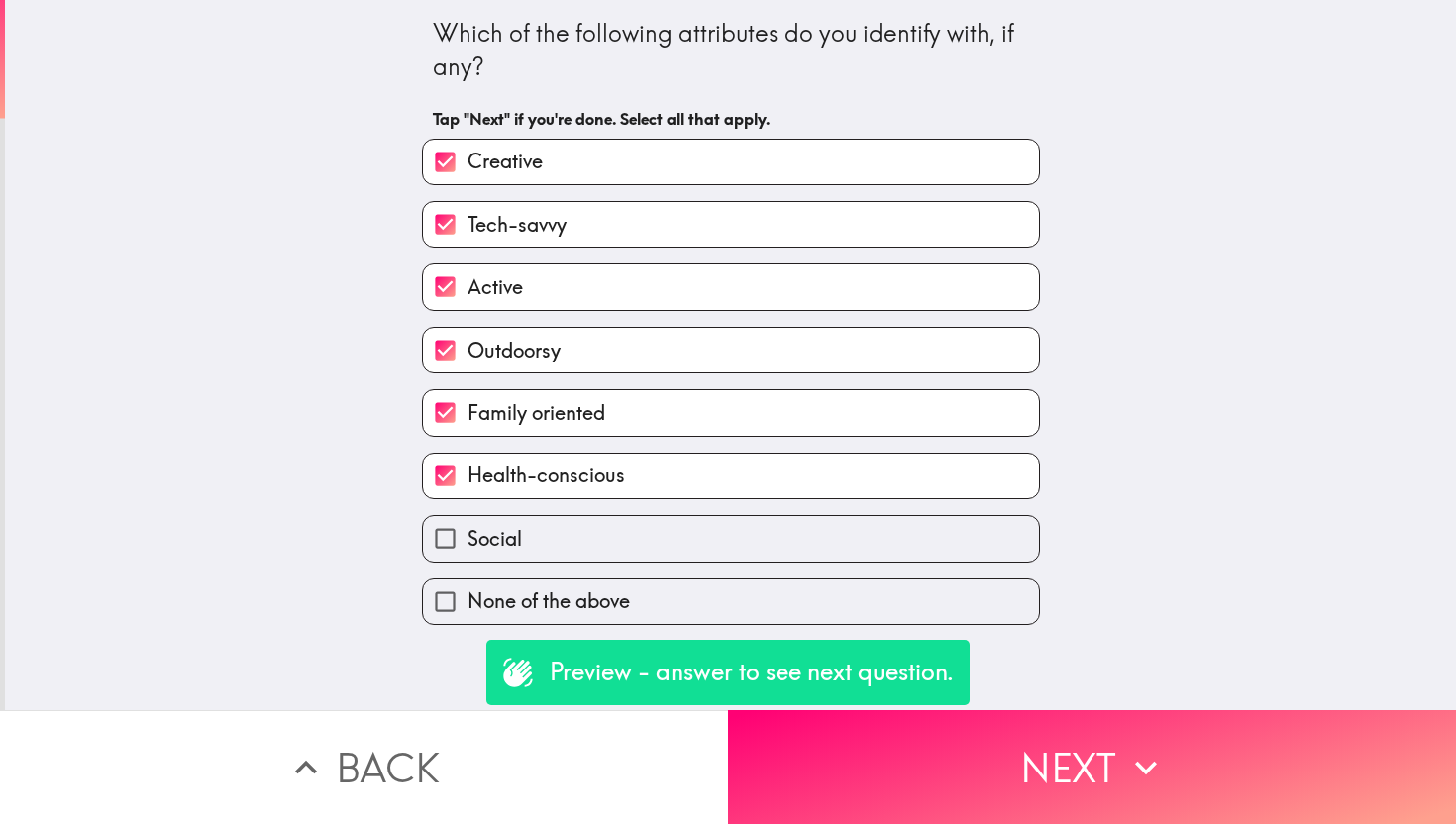 click on "Social" at bounding box center (731, 538) 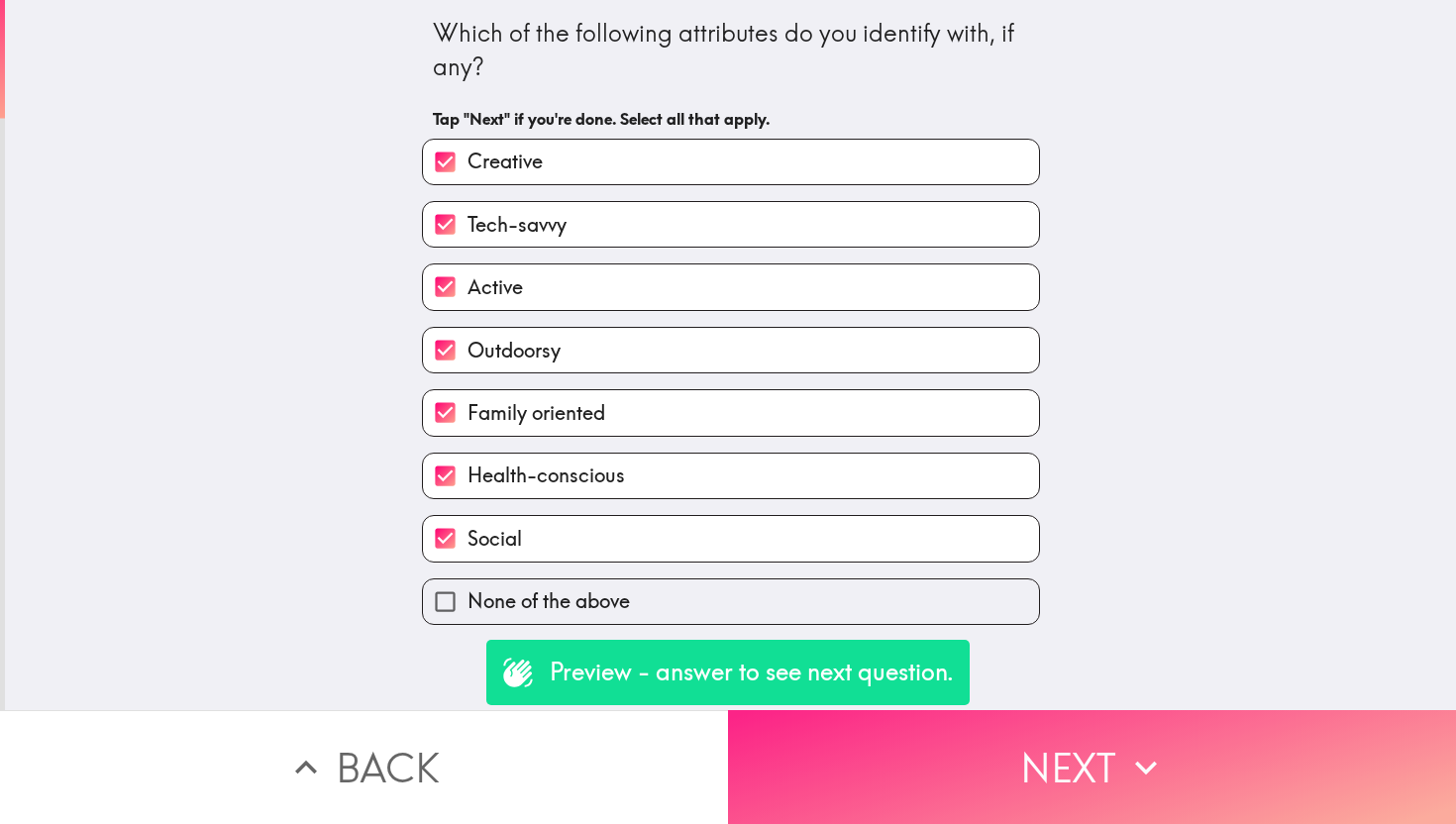 click on "Next" at bounding box center [1092, 767] 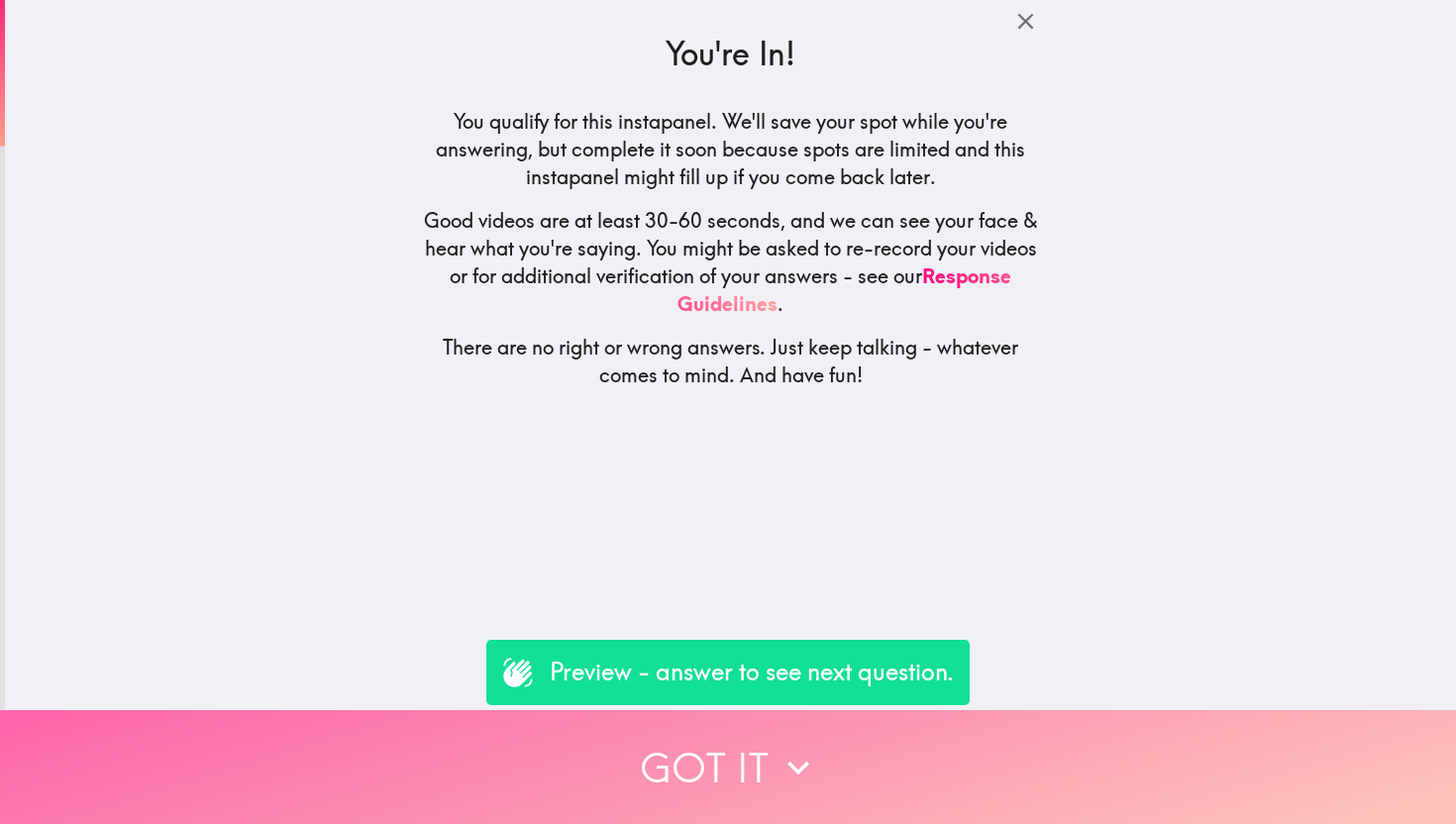 click on "Got it" at bounding box center (728, 767) 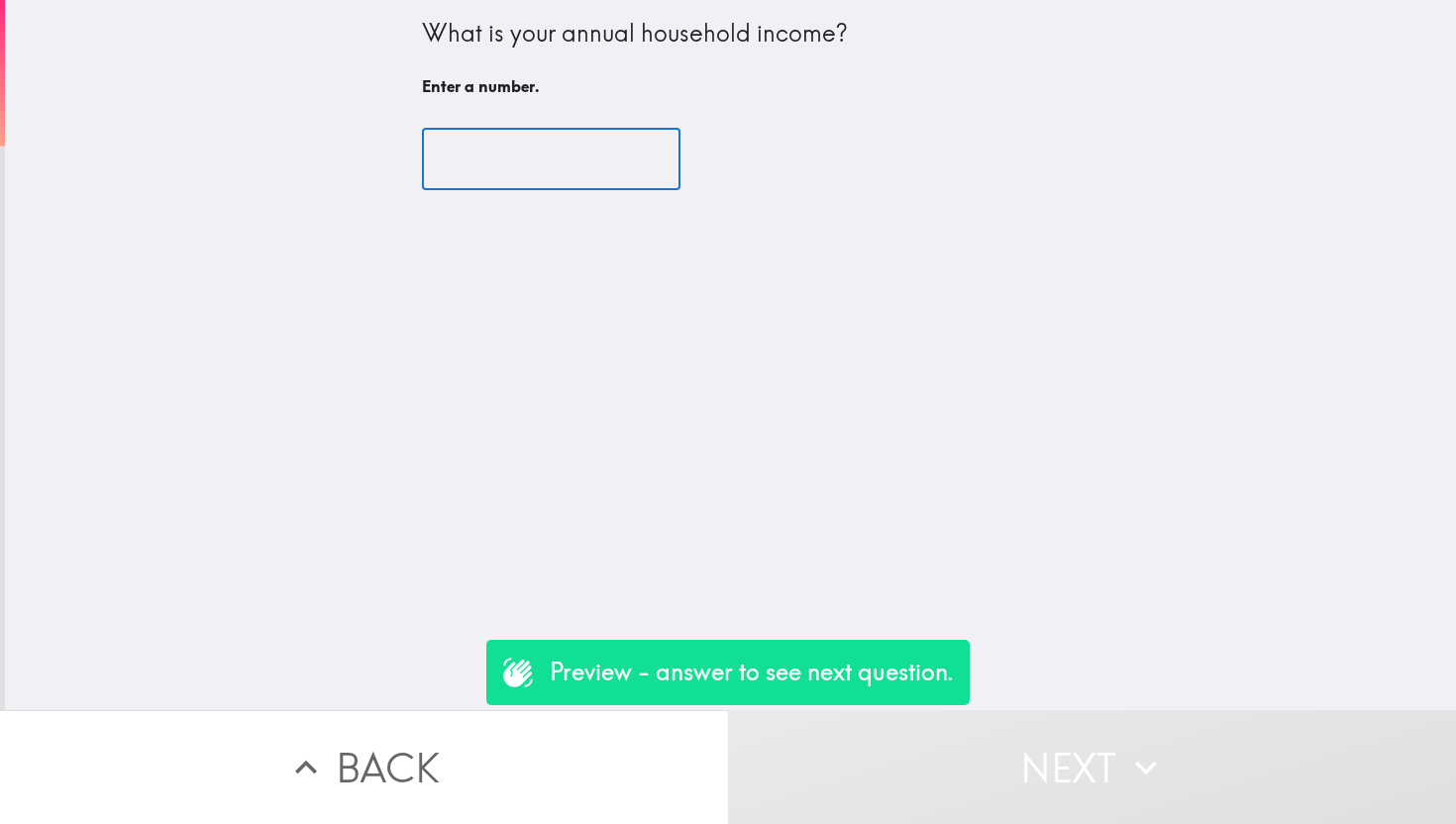 click at bounding box center (551, 159) 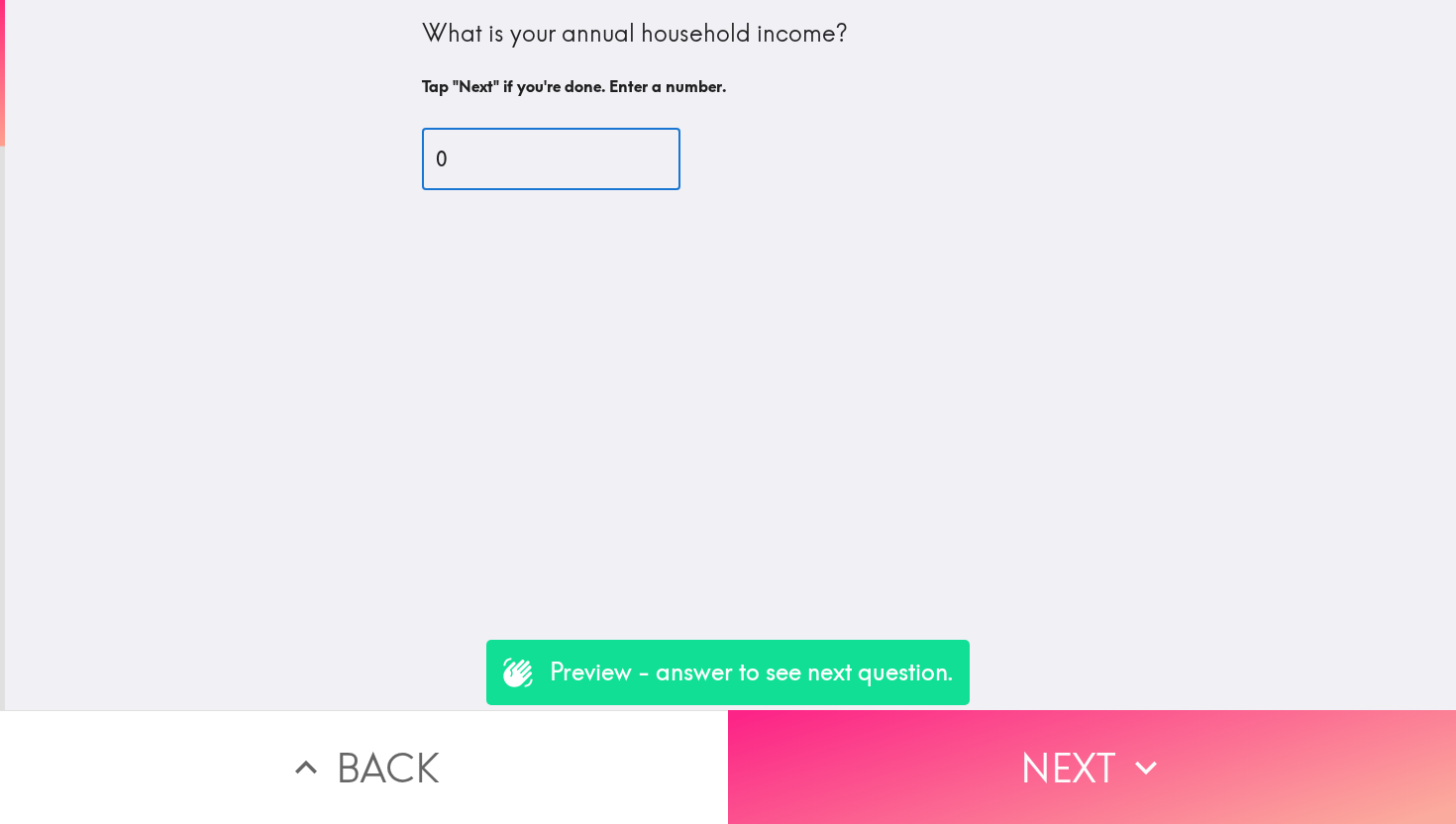 type on "0" 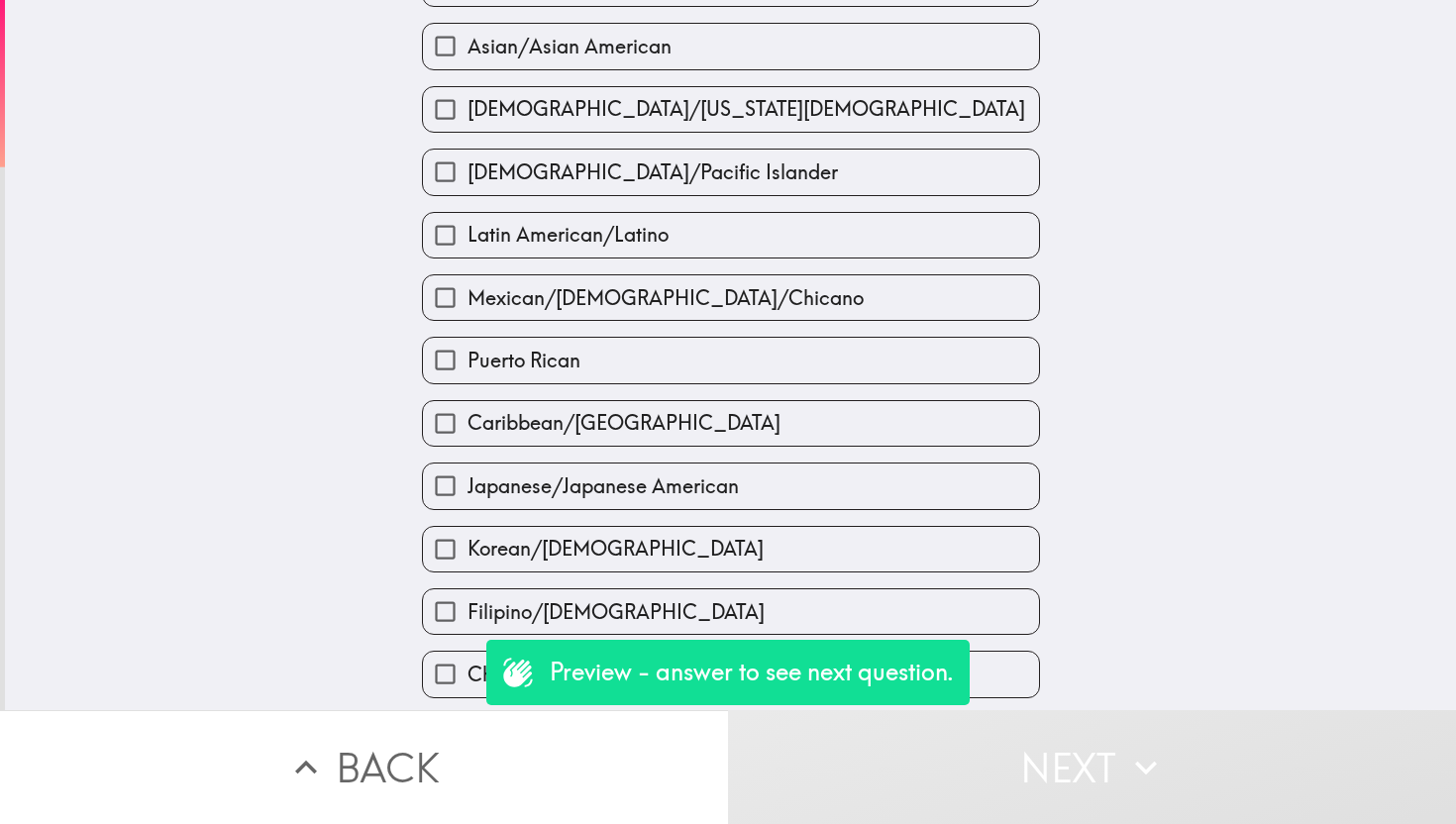 scroll, scrollTop: 311, scrollLeft: 0, axis: vertical 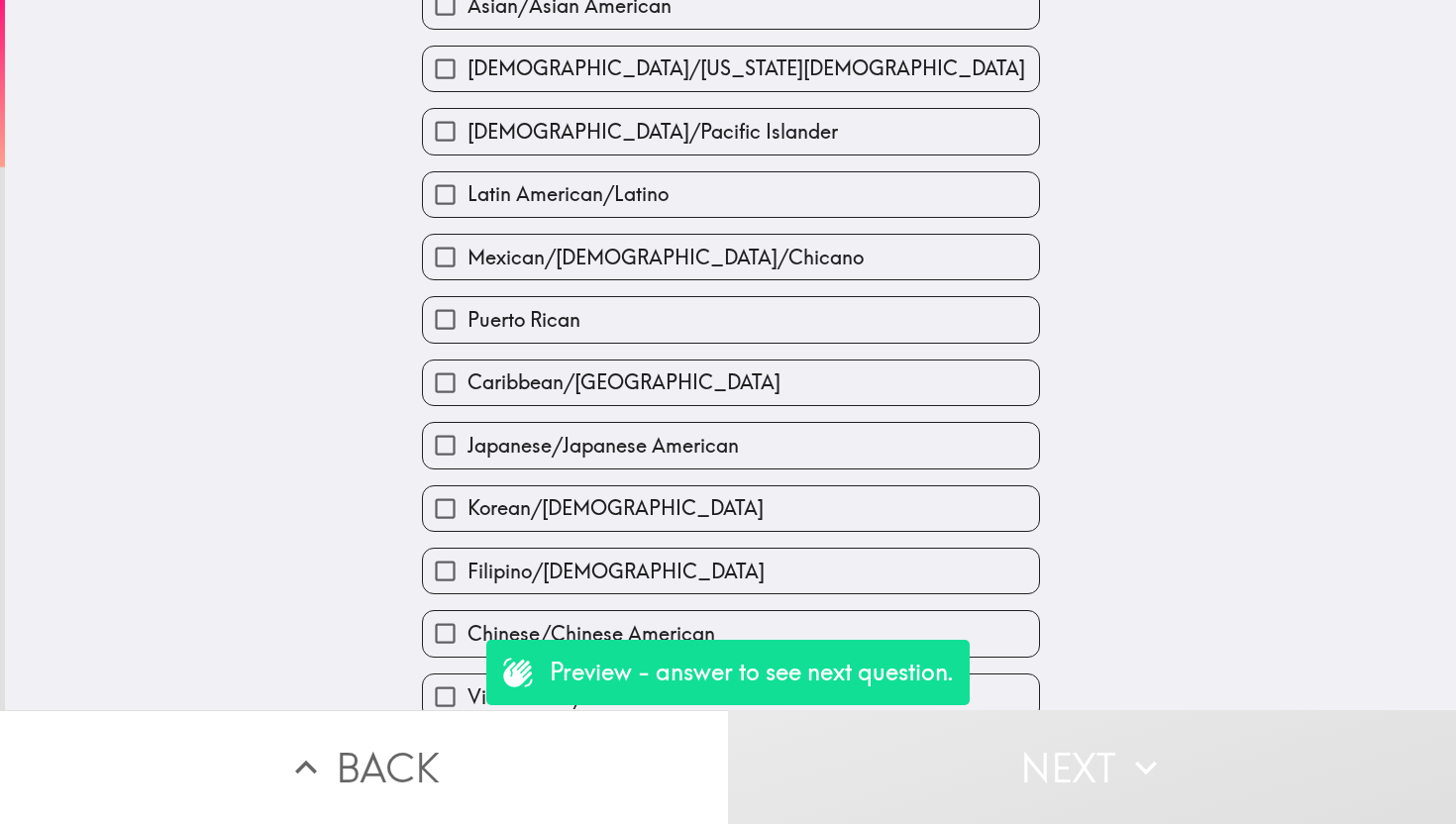 click on "Korean/[DEMOGRAPHIC_DATA]" at bounding box center (615, 508) 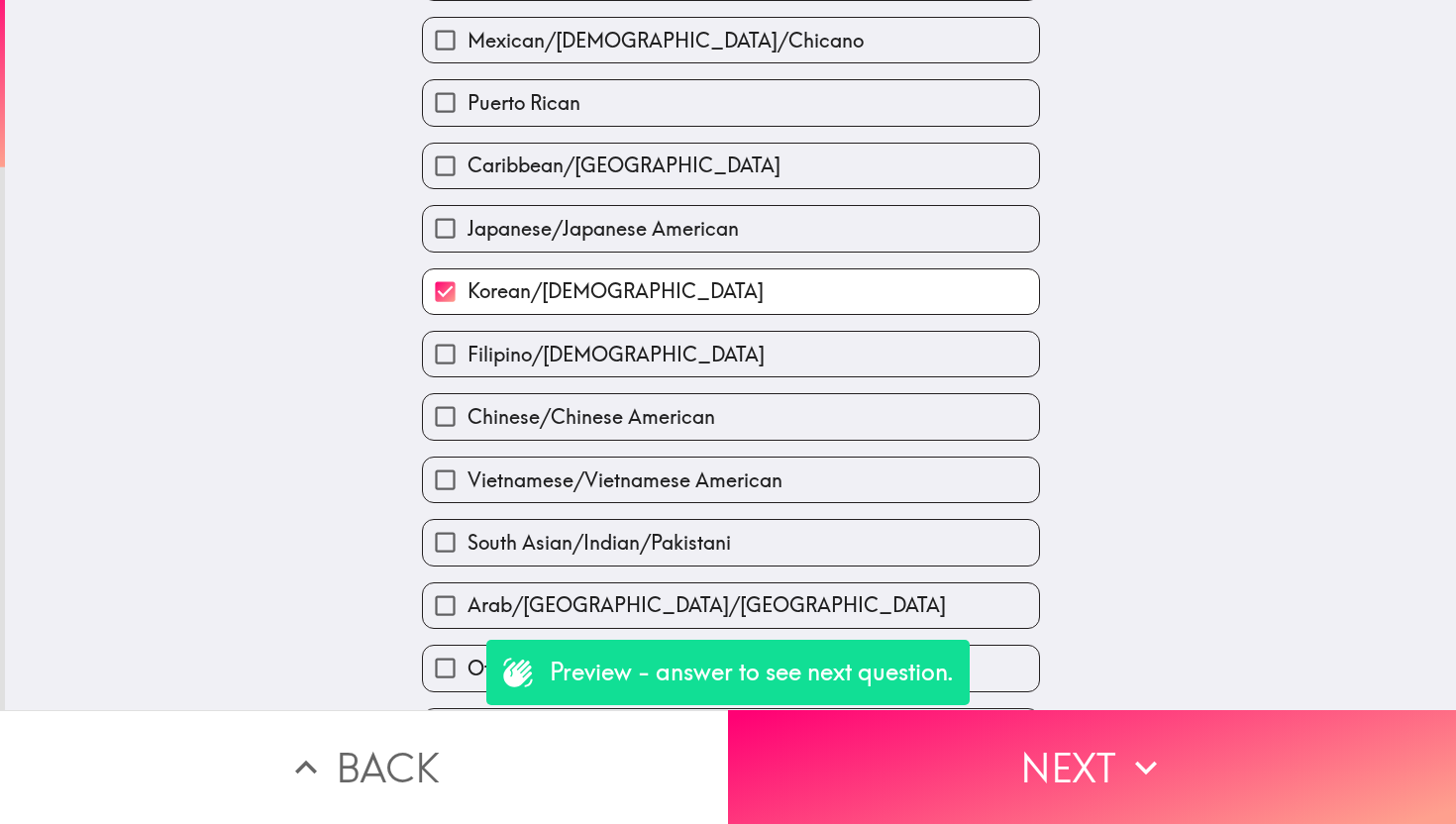 scroll, scrollTop: 591, scrollLeft: 0, axis: vertical 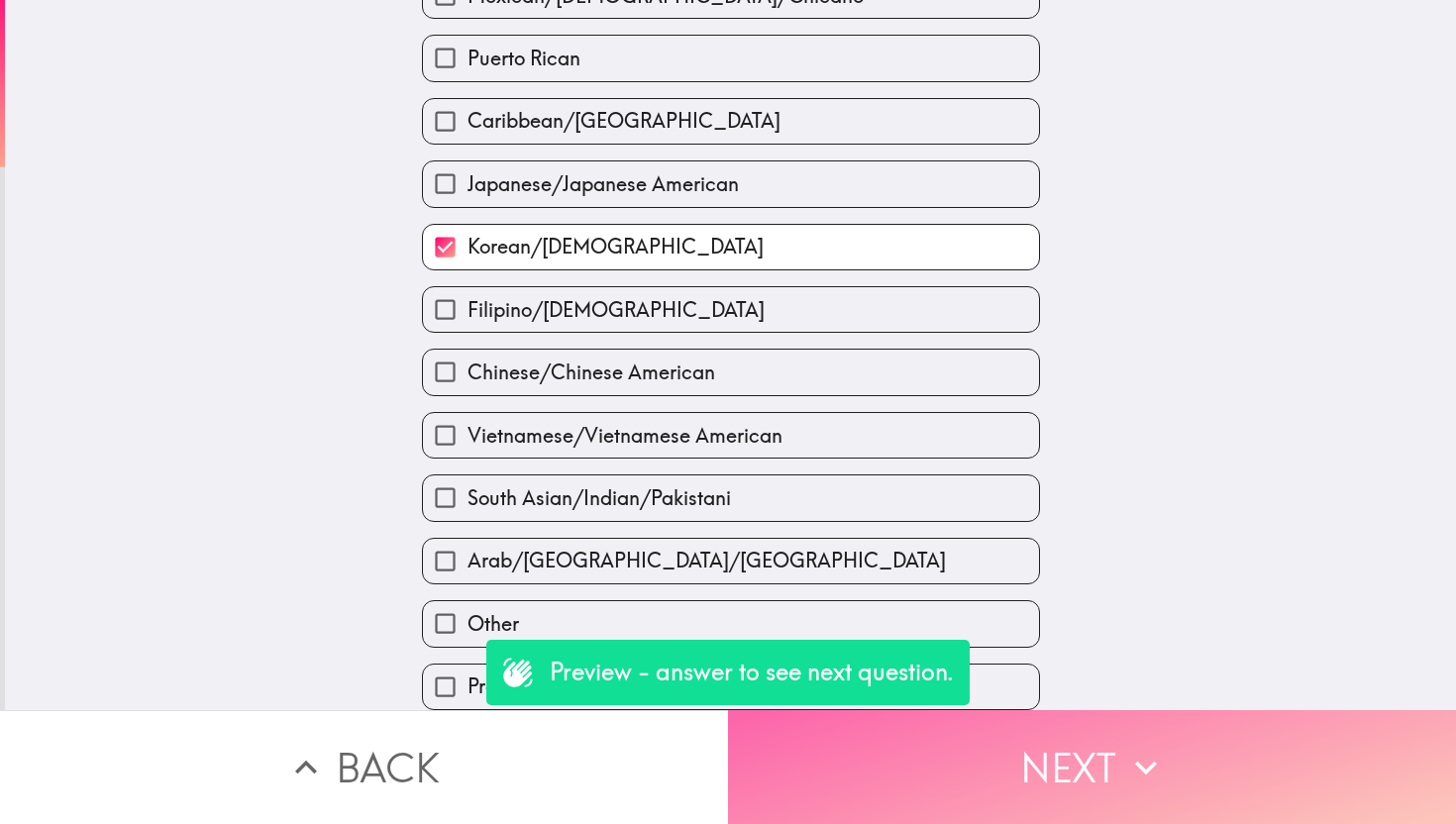 click on "Next" at bounding box center (1092, 767) 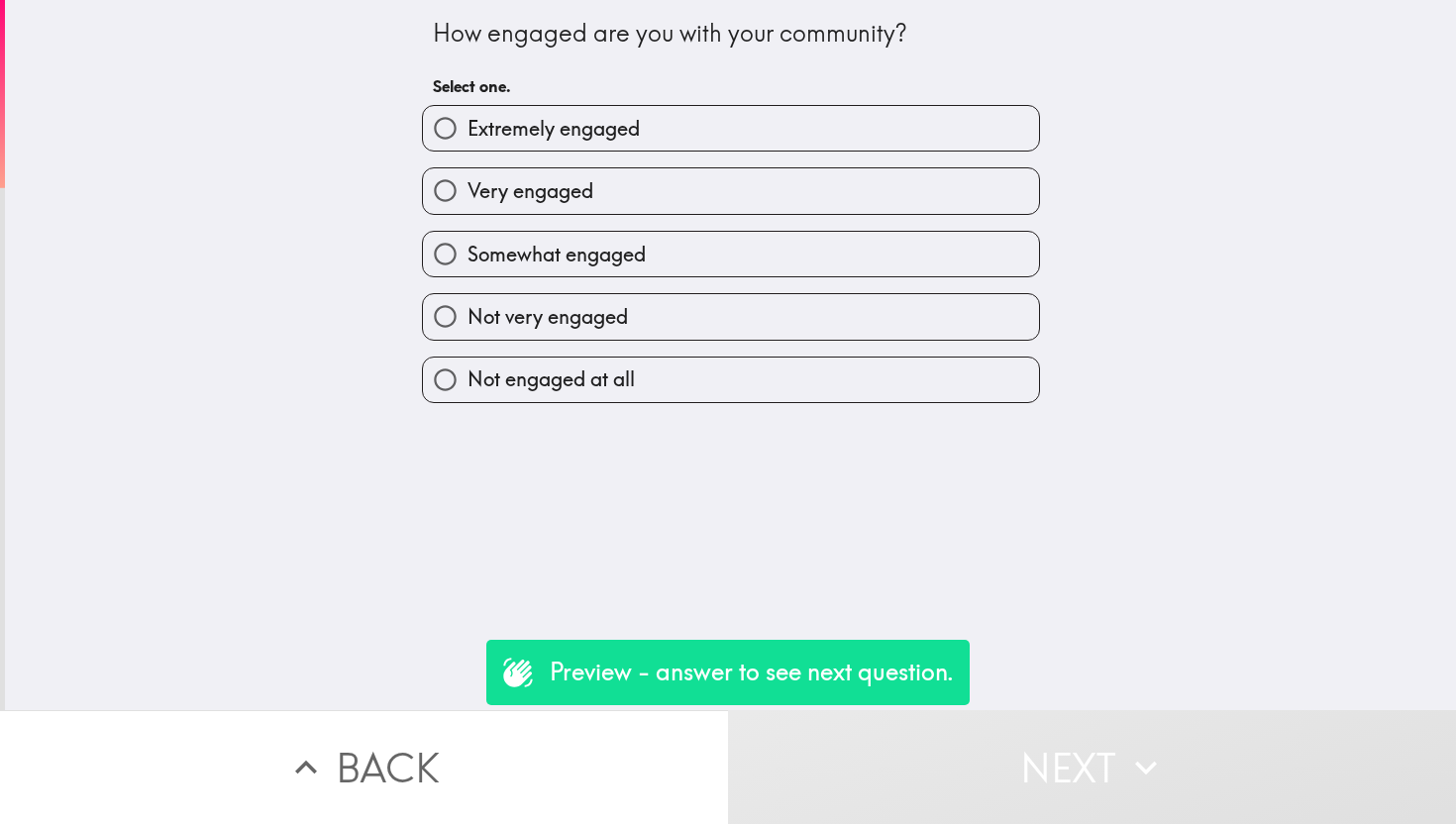 scroll, scrollTop: 0, scrollLeft: 0, axis: both 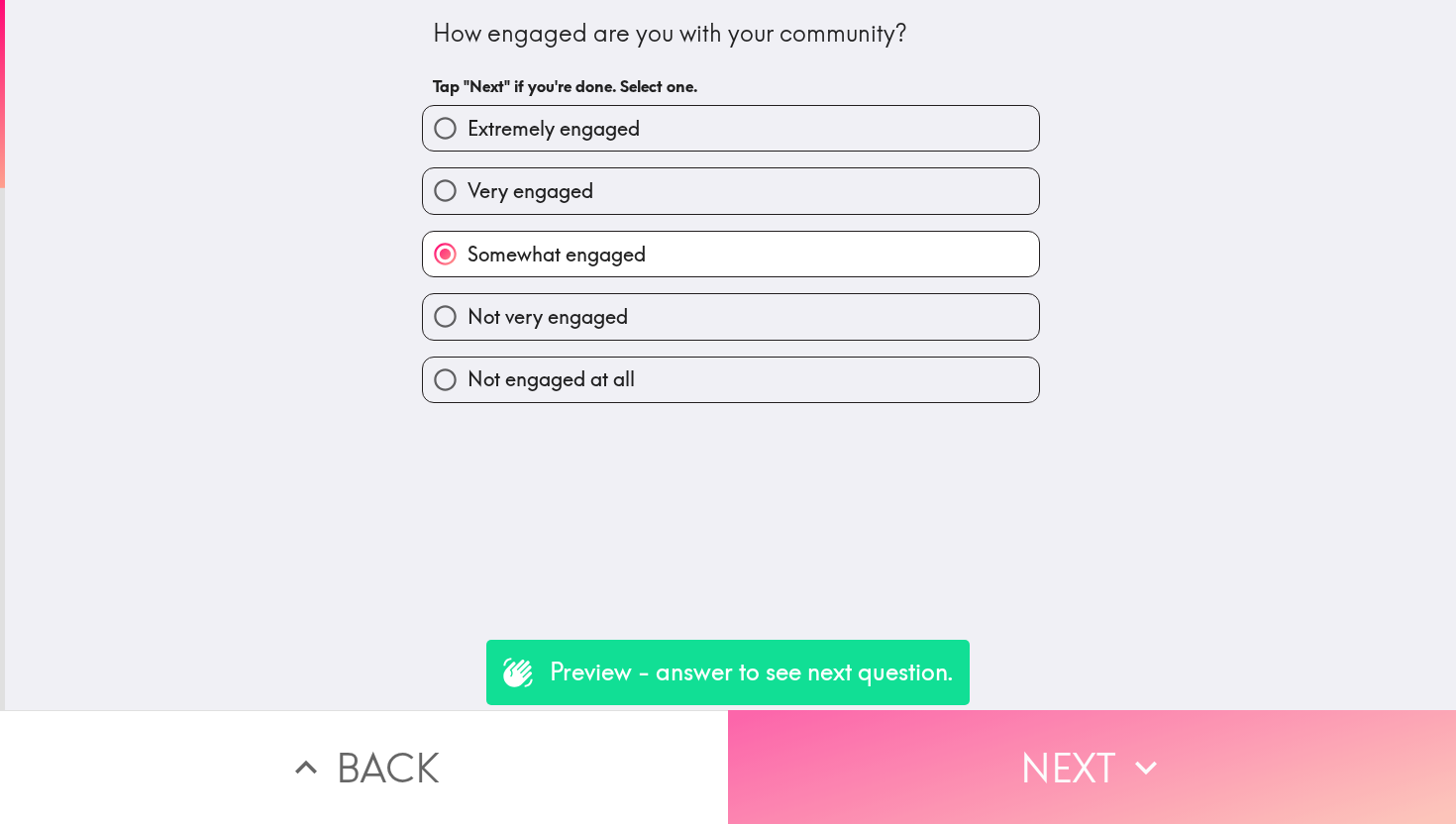 click on "Next" at bounding box center (1092, 767) 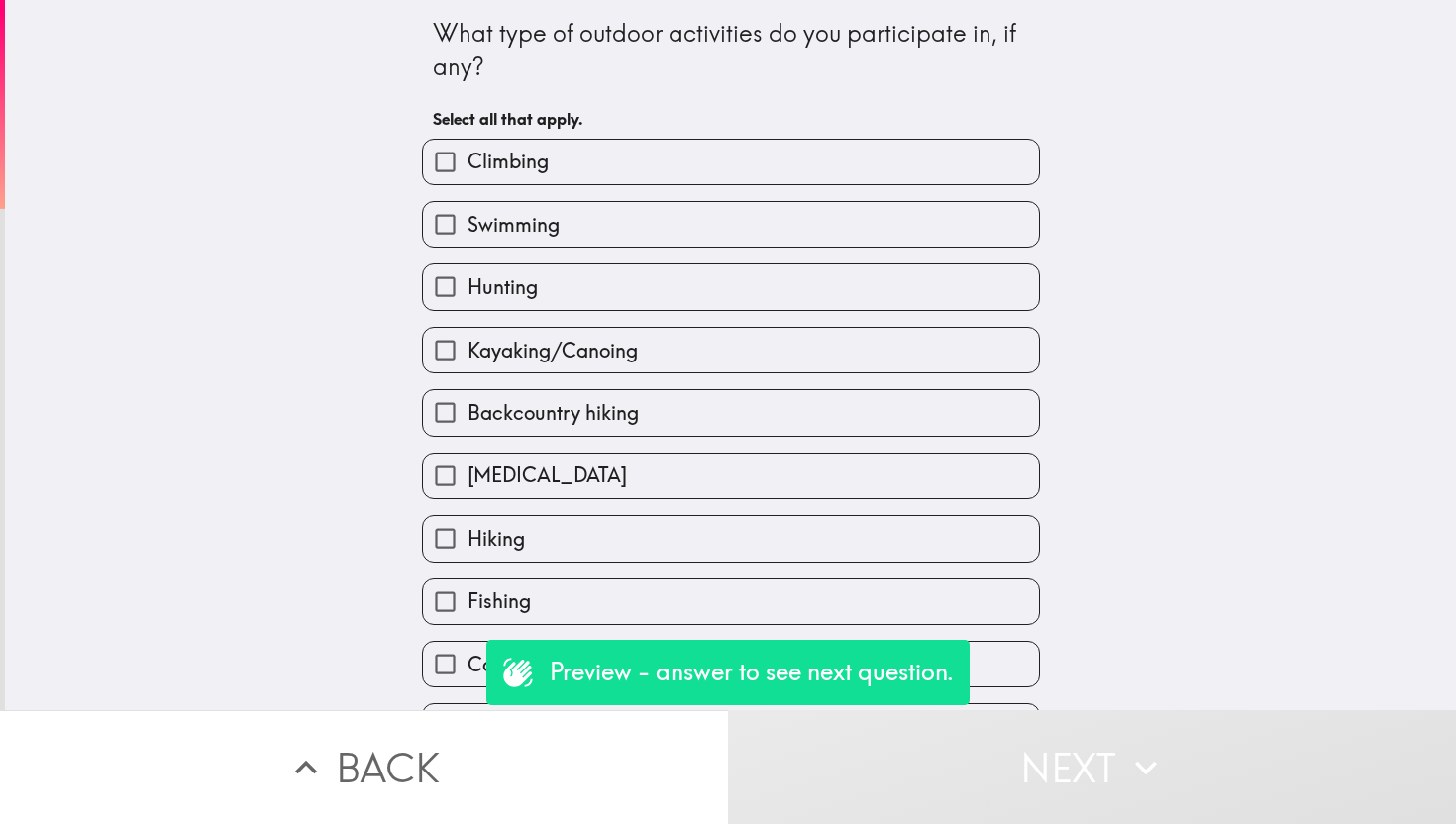 click on "Climbing" at bounding box center (731, 161) 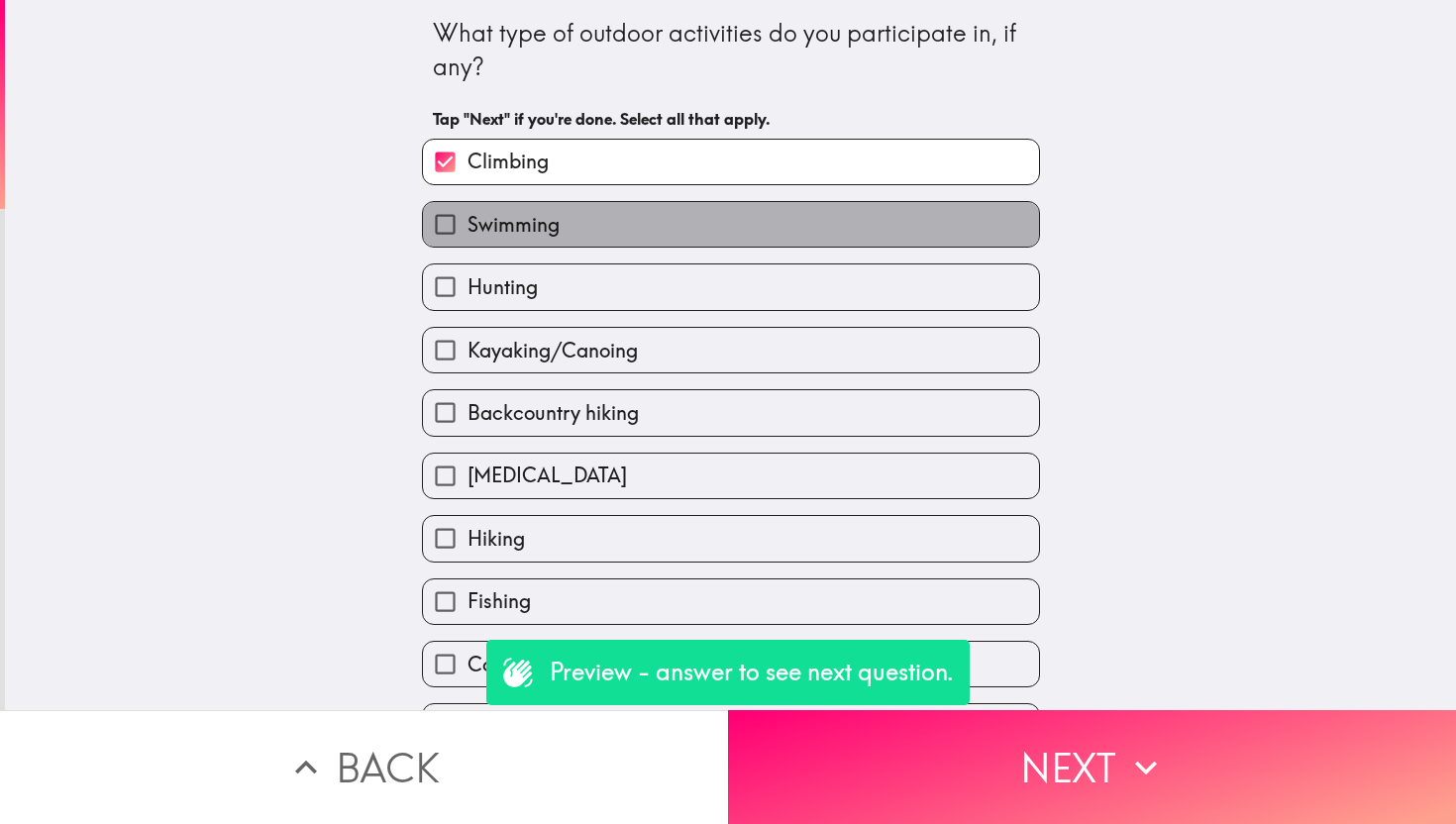 click on "Swimming" at bounding box center [731, 224] 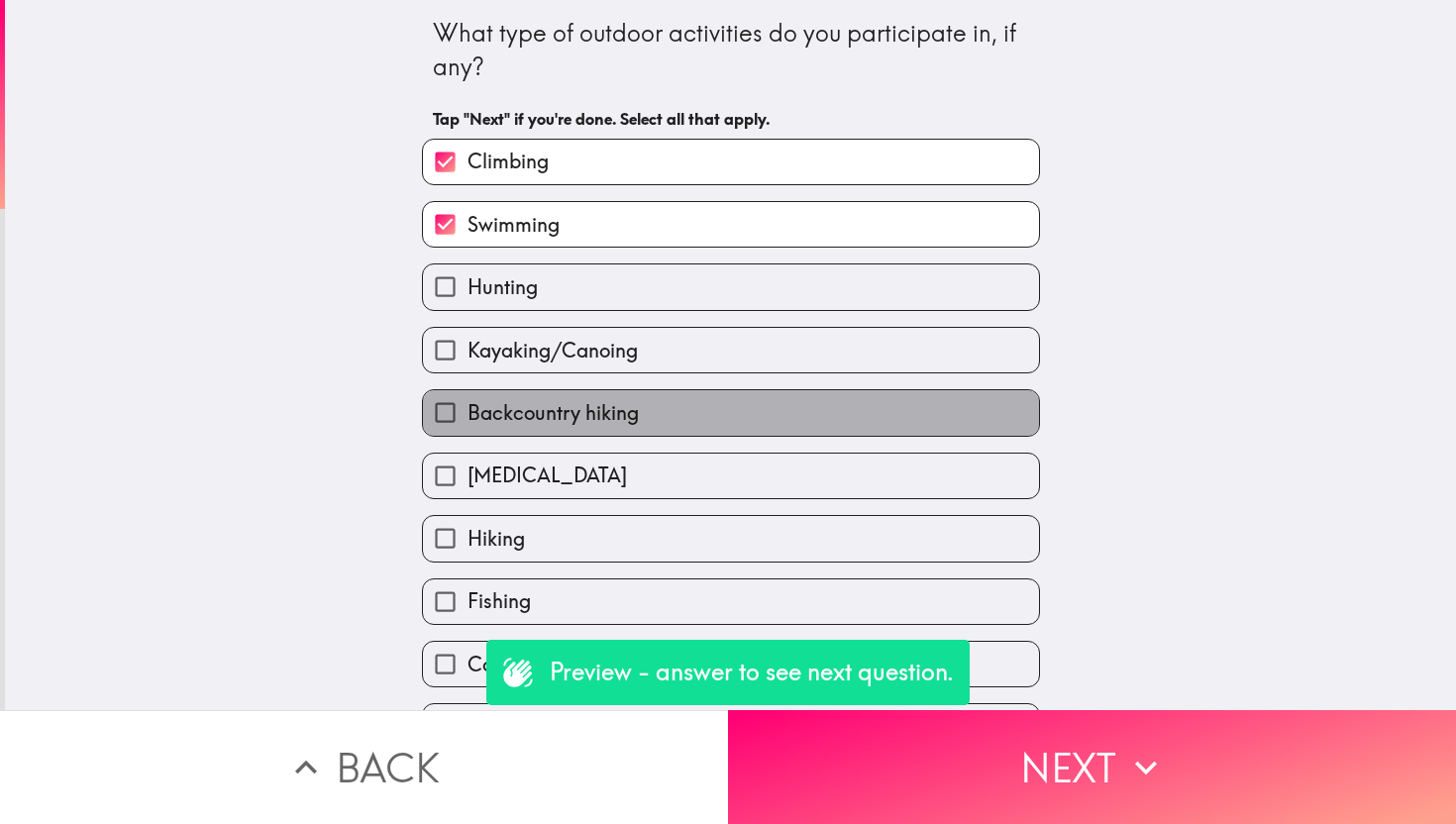 click on "Backcountry hiking" at bounding box center (731, 412) 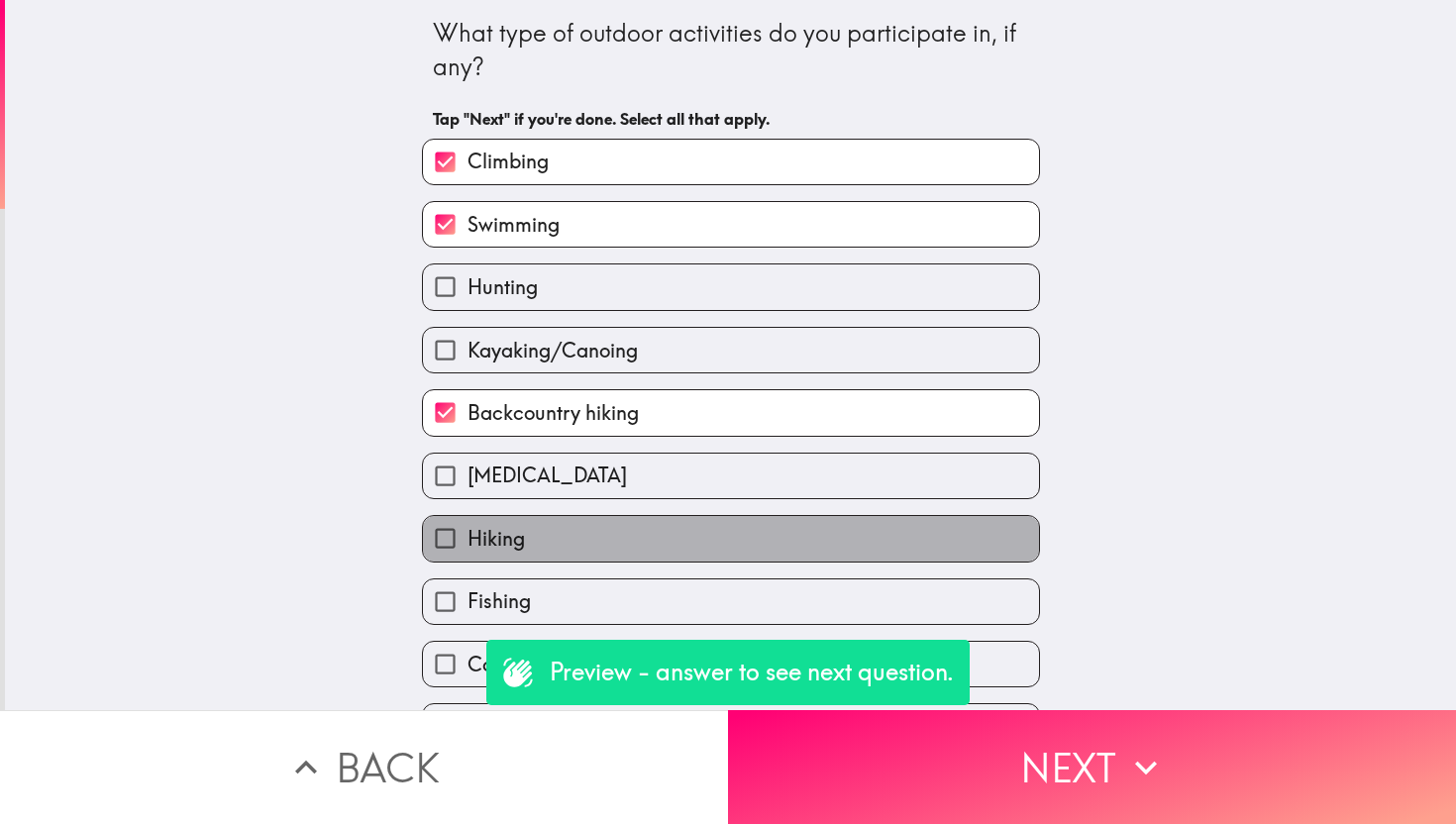click on "Hiking" at bounding box center [731, 538] 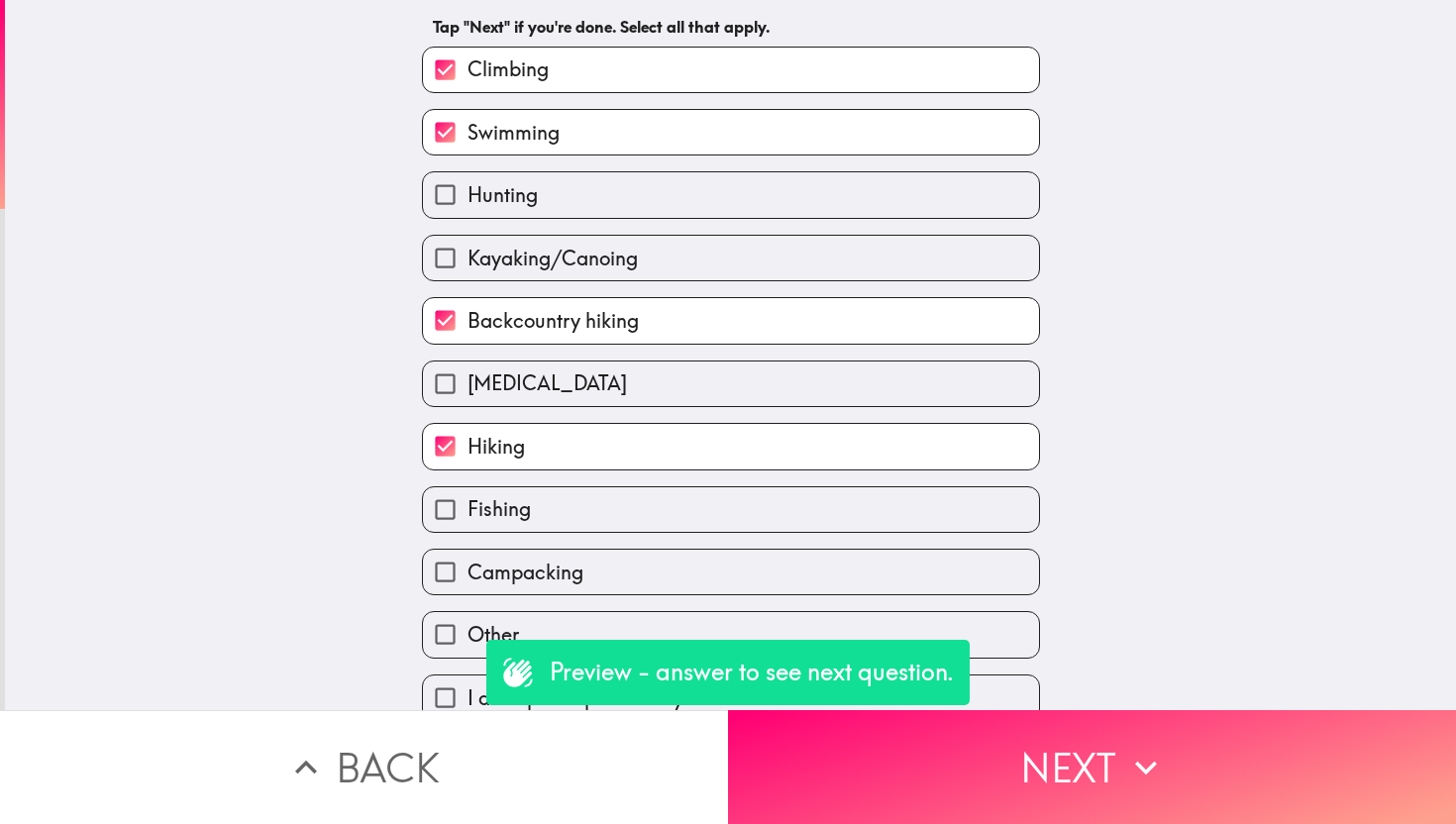 scroll, scrollTop: 114, scrollLeft: 0, axis: vertical 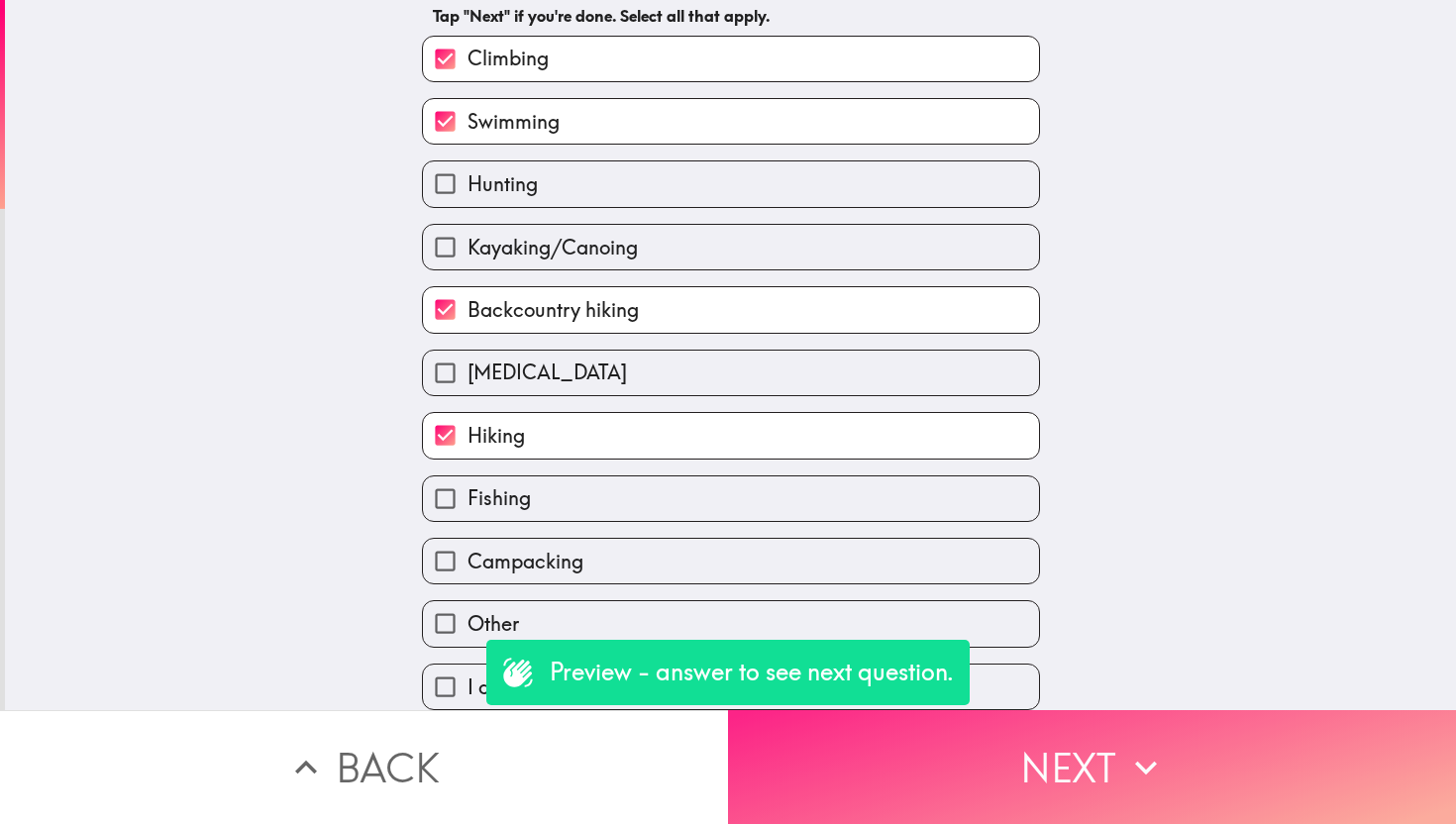 click on "Next" at bounding box center [1092, 767] 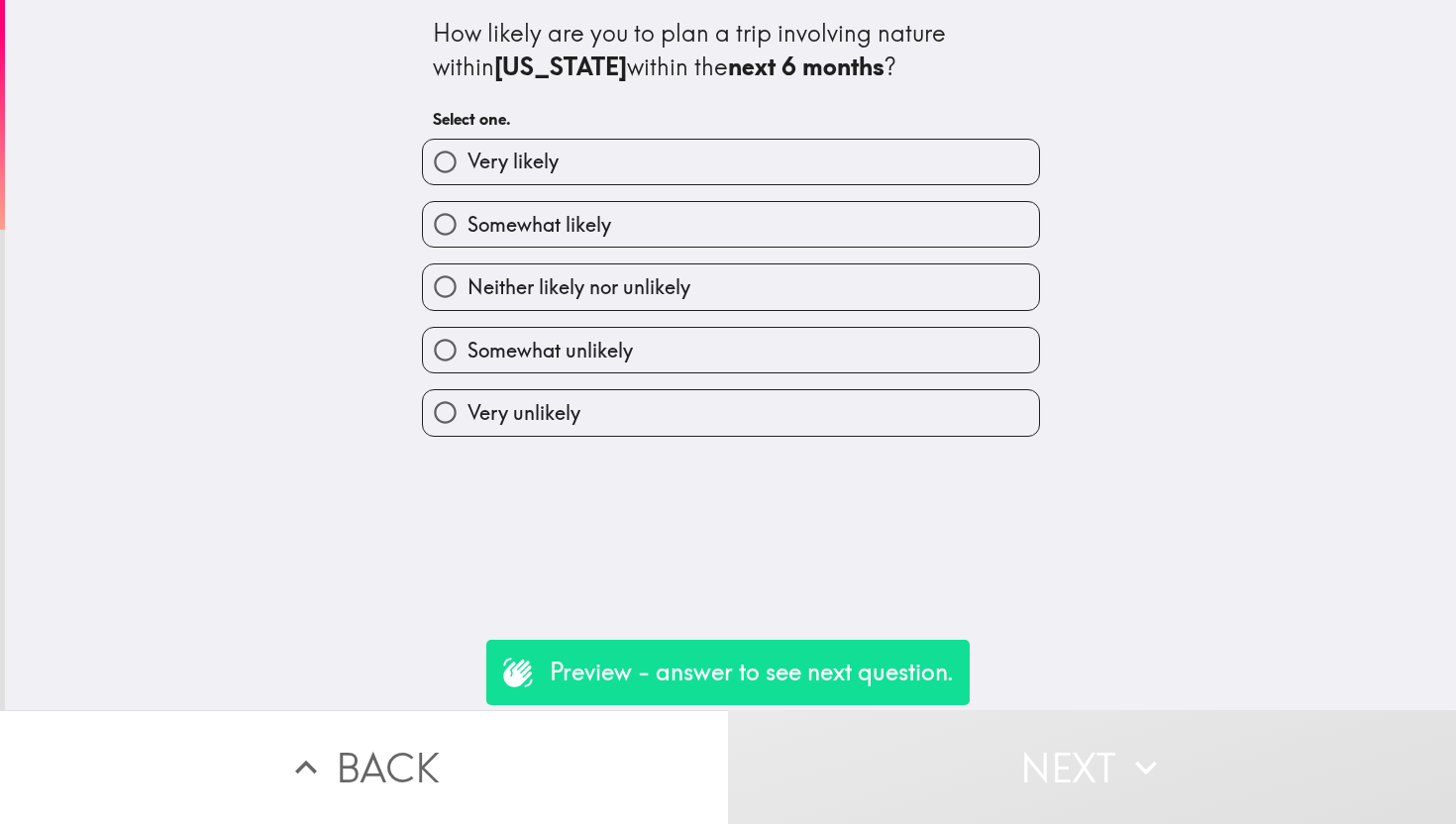 click on "Somewhat likely" at bounding box center (731, 224) 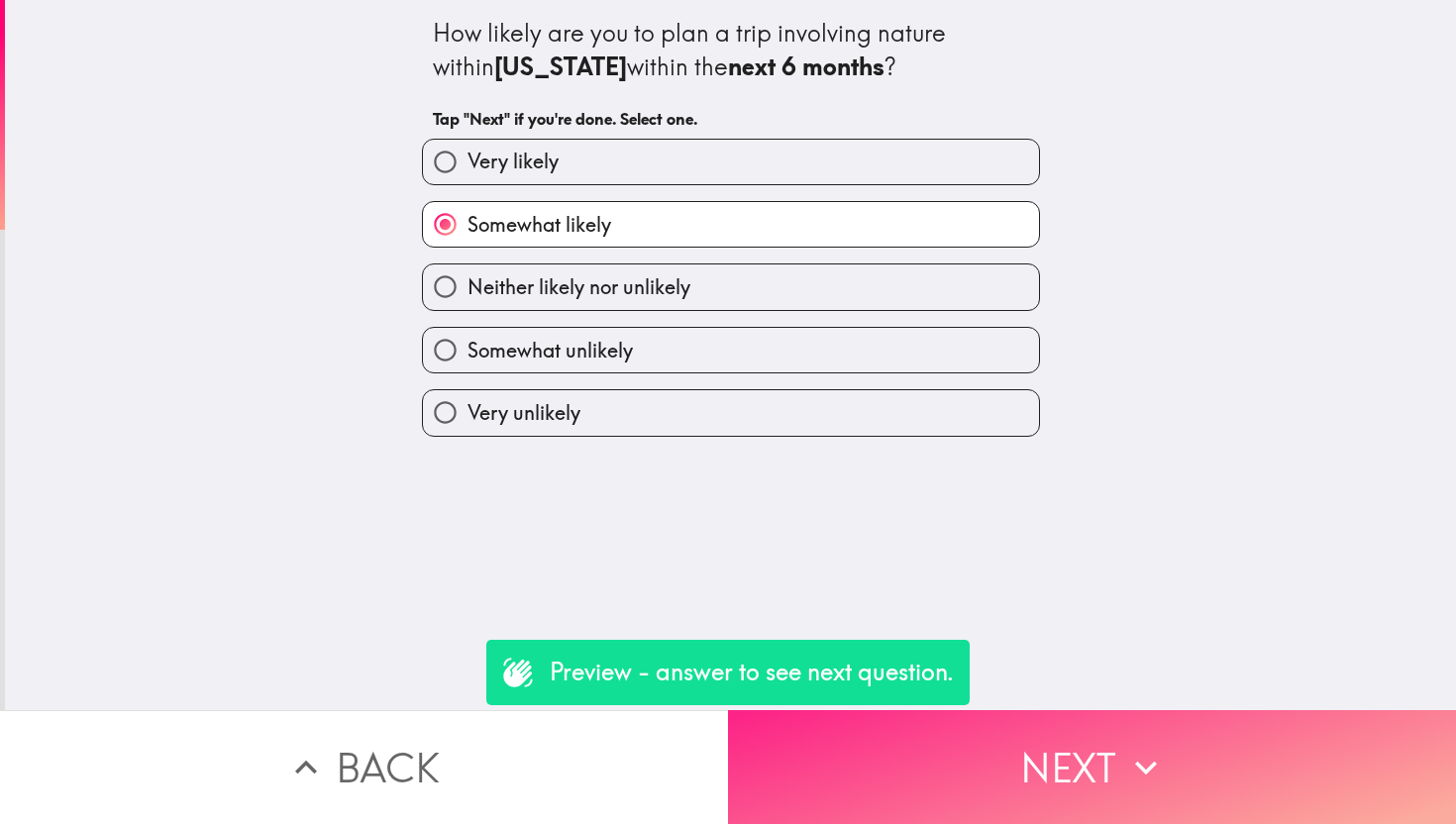 click on "Next" at bounding box center (1092, 767) 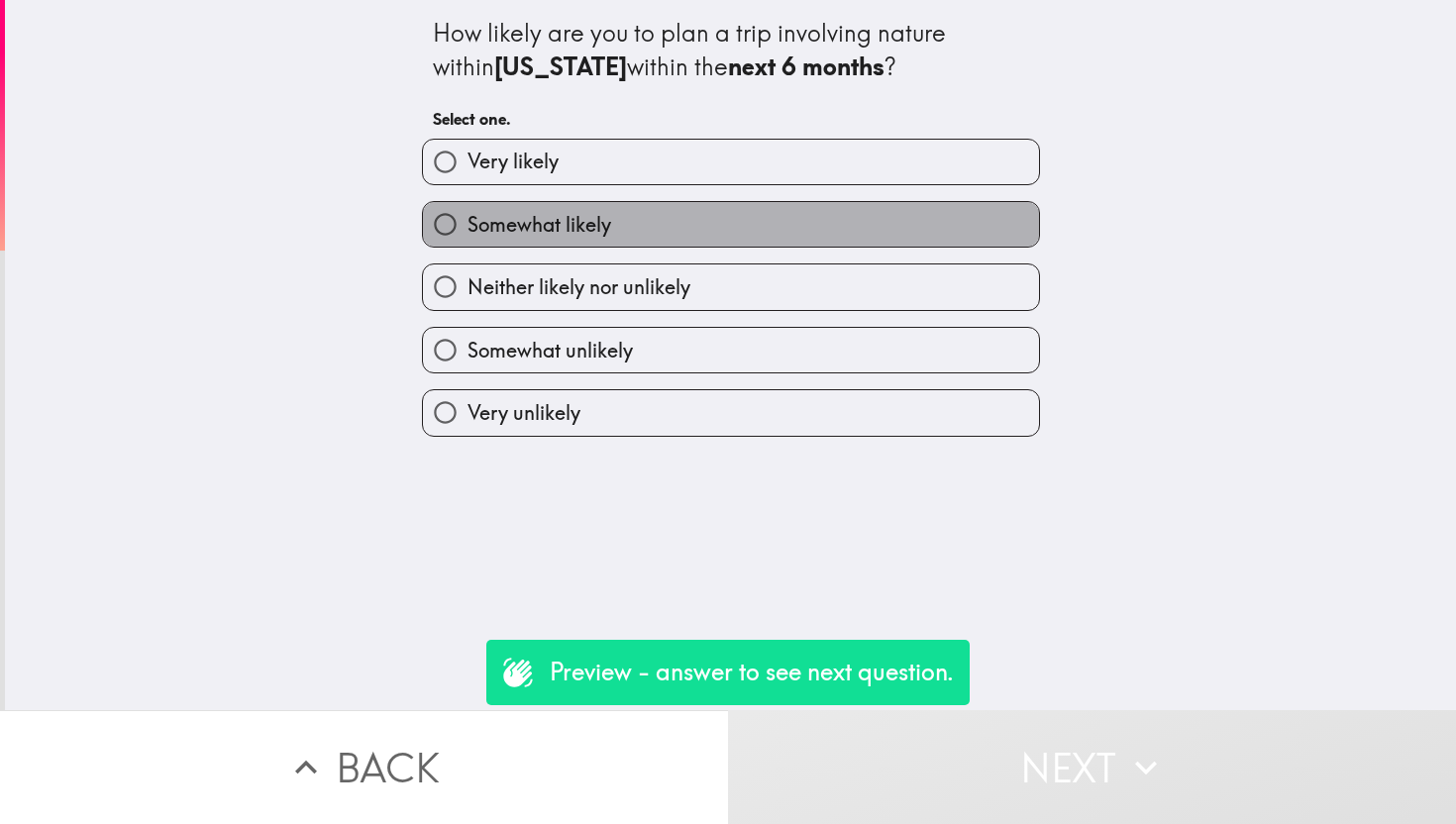 click on "Somewhat likely" at bounding box center [731, 224] 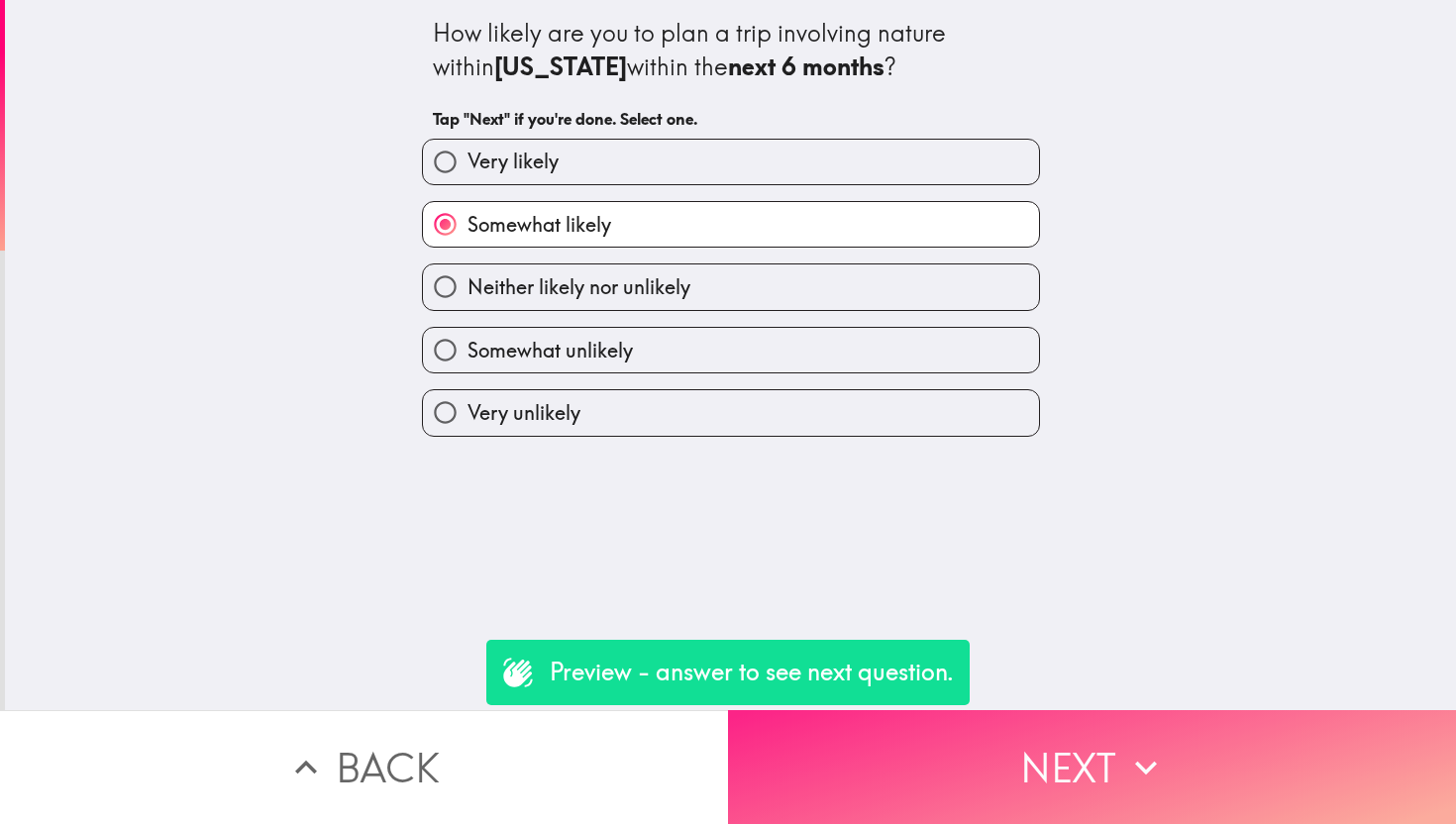 click on "Next" at bounding box center (1092, 767) 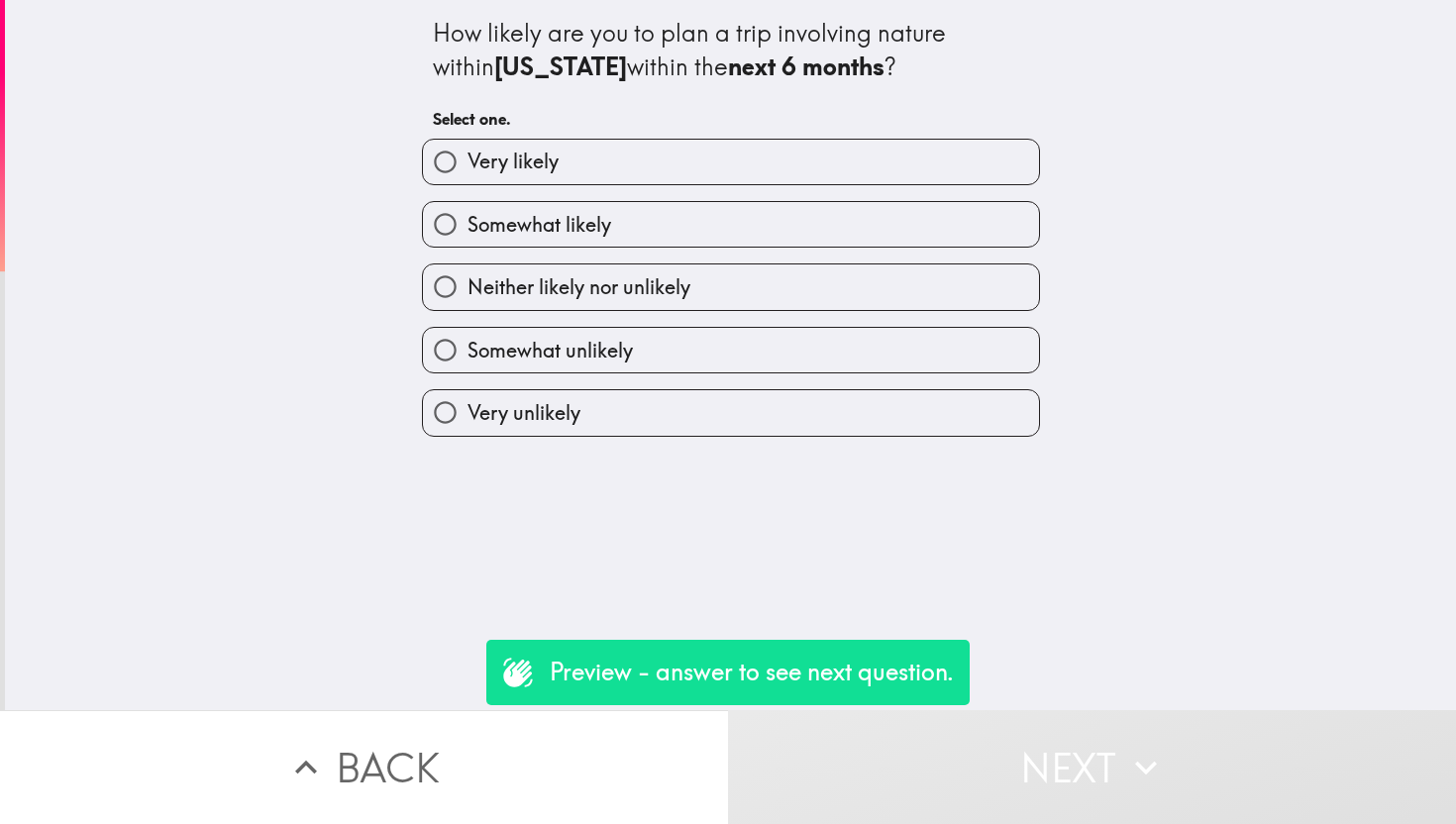 click on "Very likely" at bounding box center (731, 161) 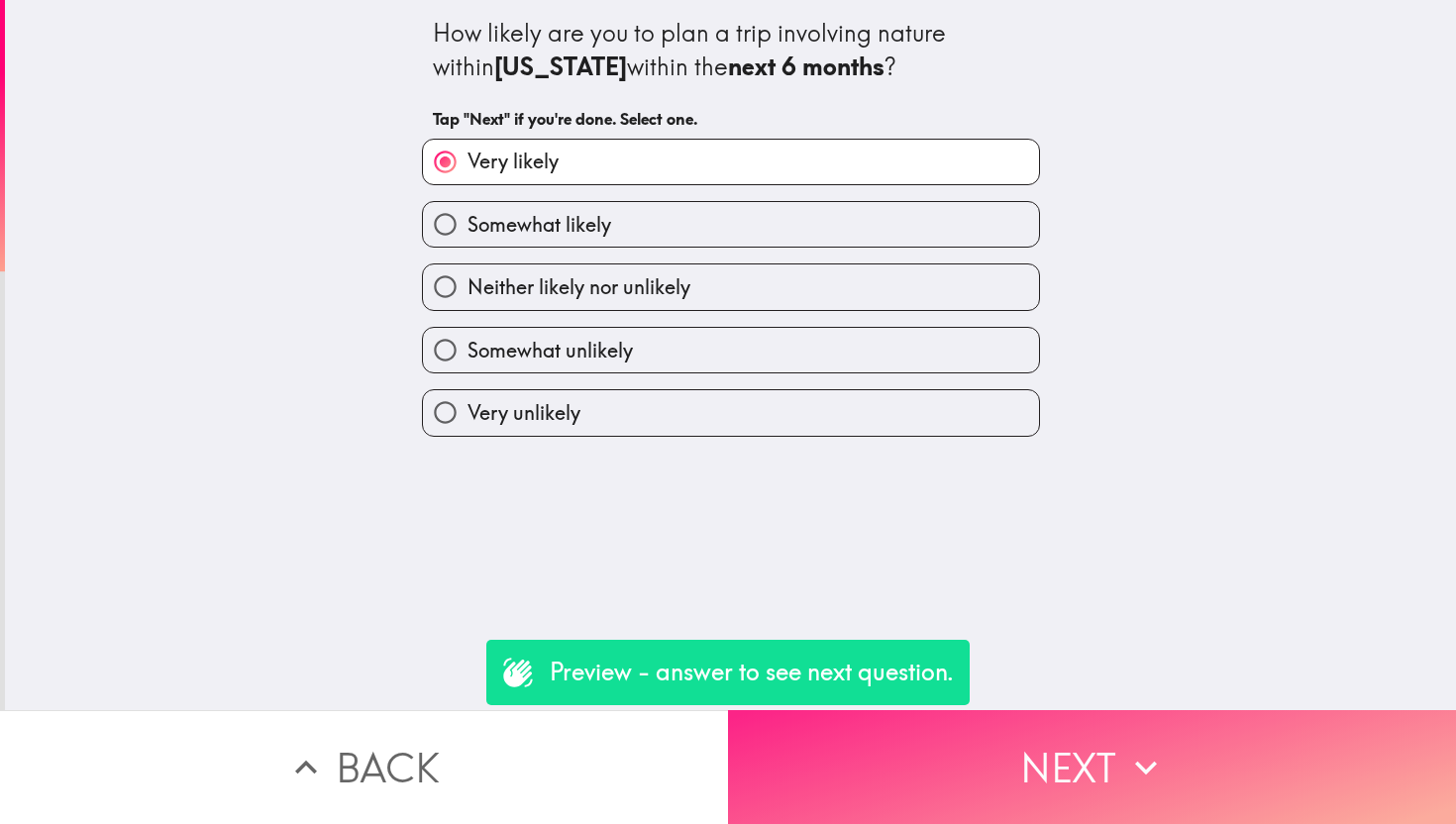click on "Next" at bounding box center [1092, 767] 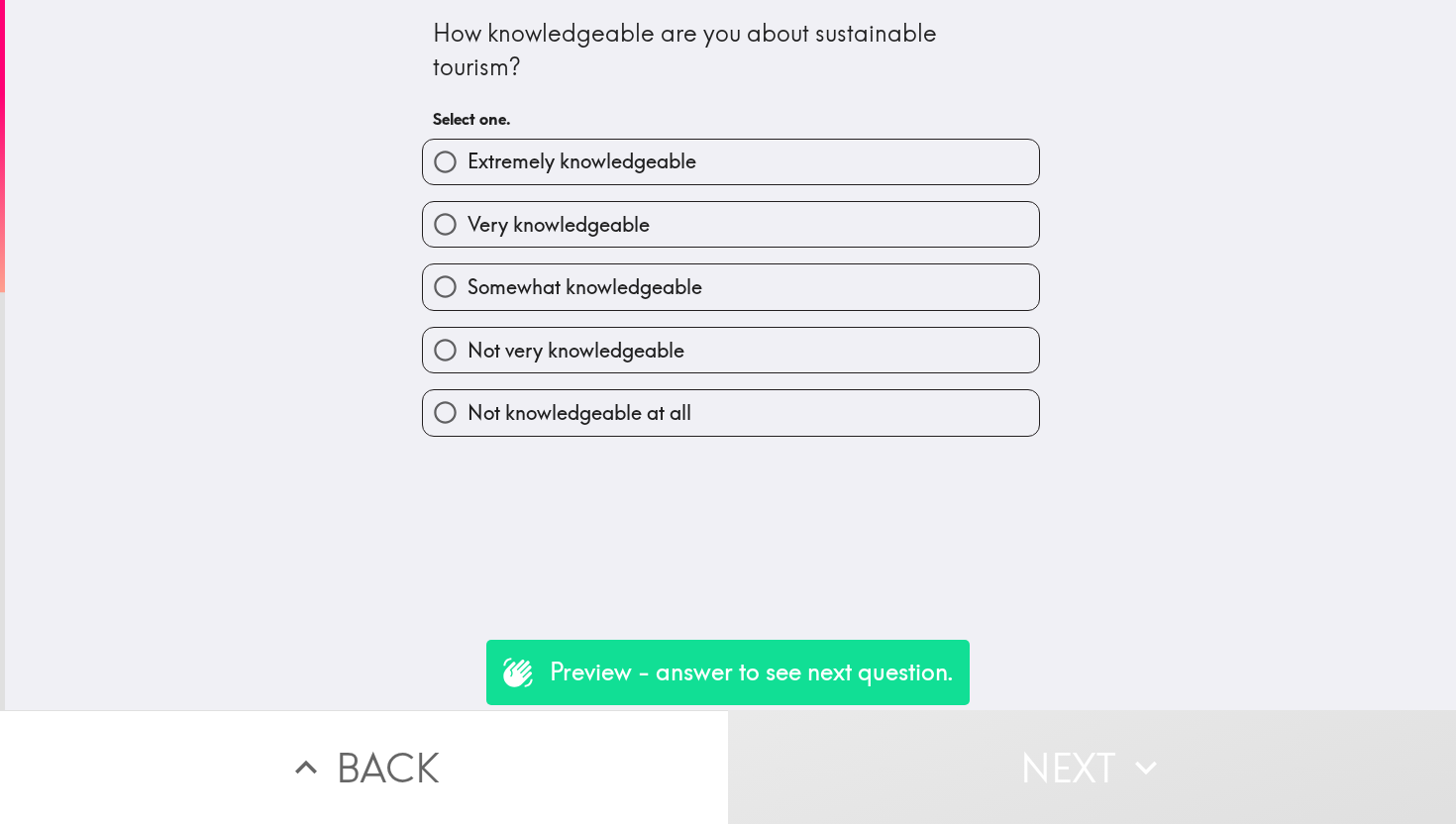 click on "Somewhat knowledgeable" at bounding box center (731, 286) 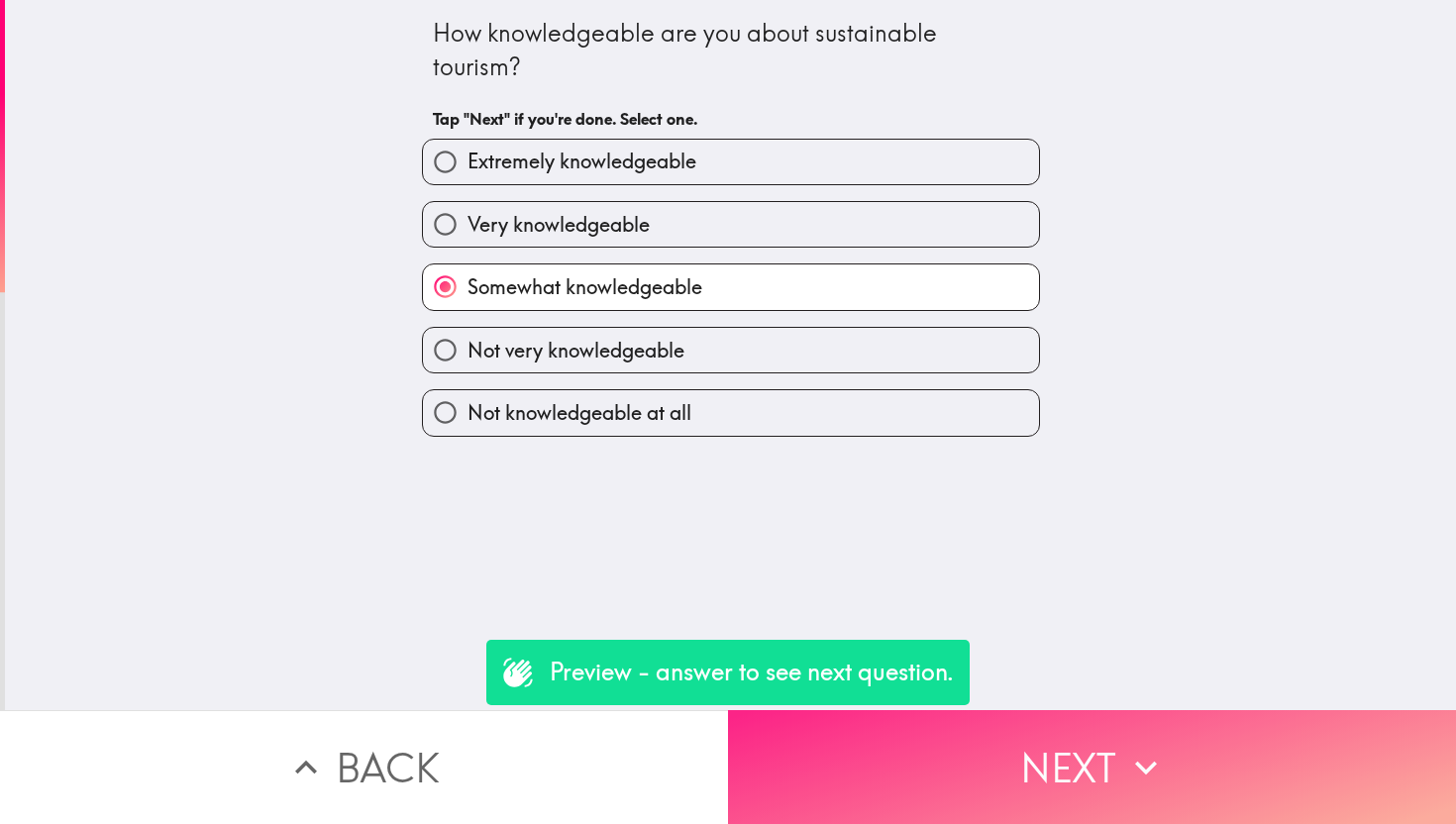 click on "Next" at bounding box center [1092, 767] 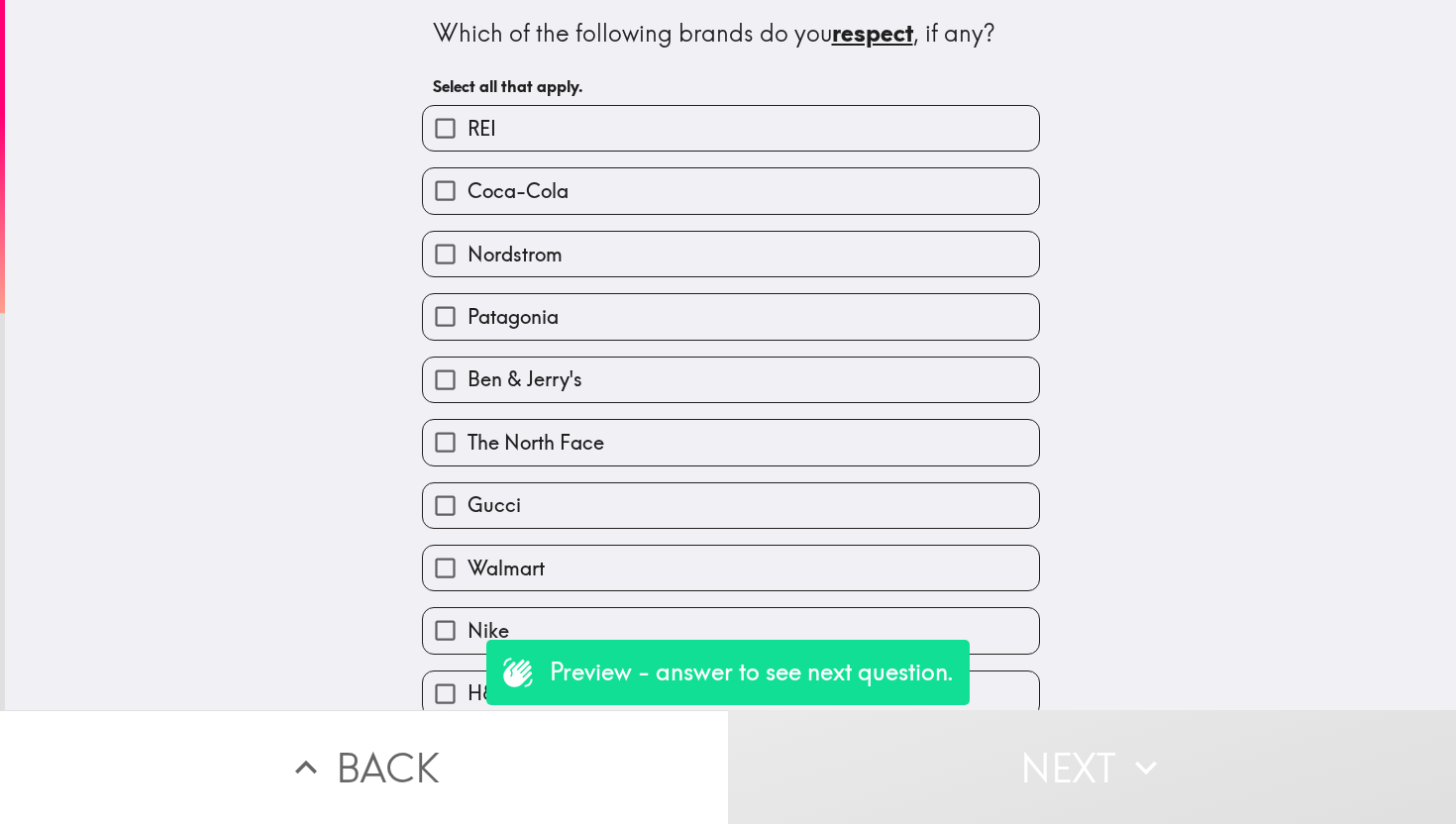 click on "REI" at bounding box center (731, 128) 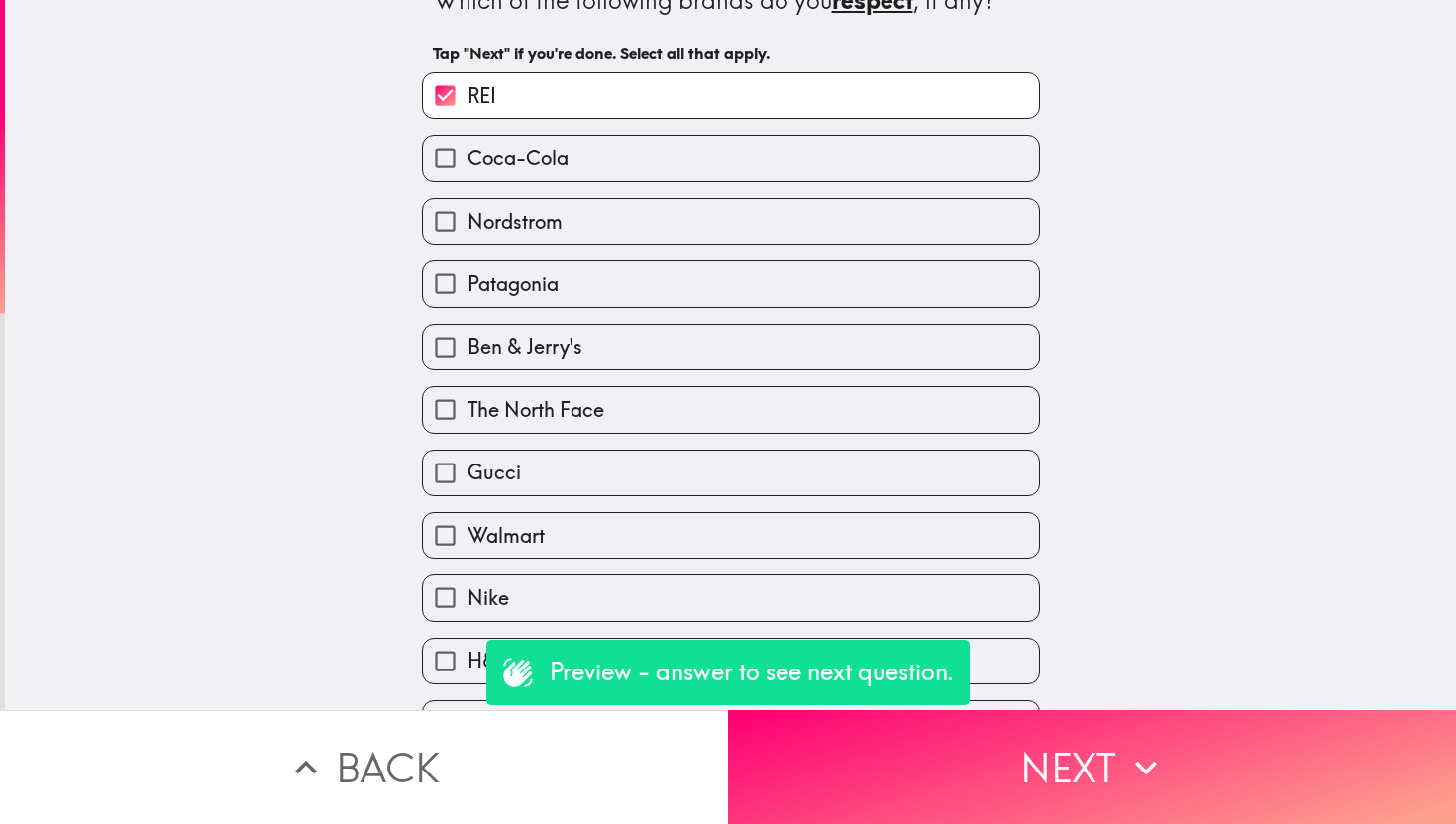 scroll, scrollTop: 34, scrollLeft: 0, axis: vertical 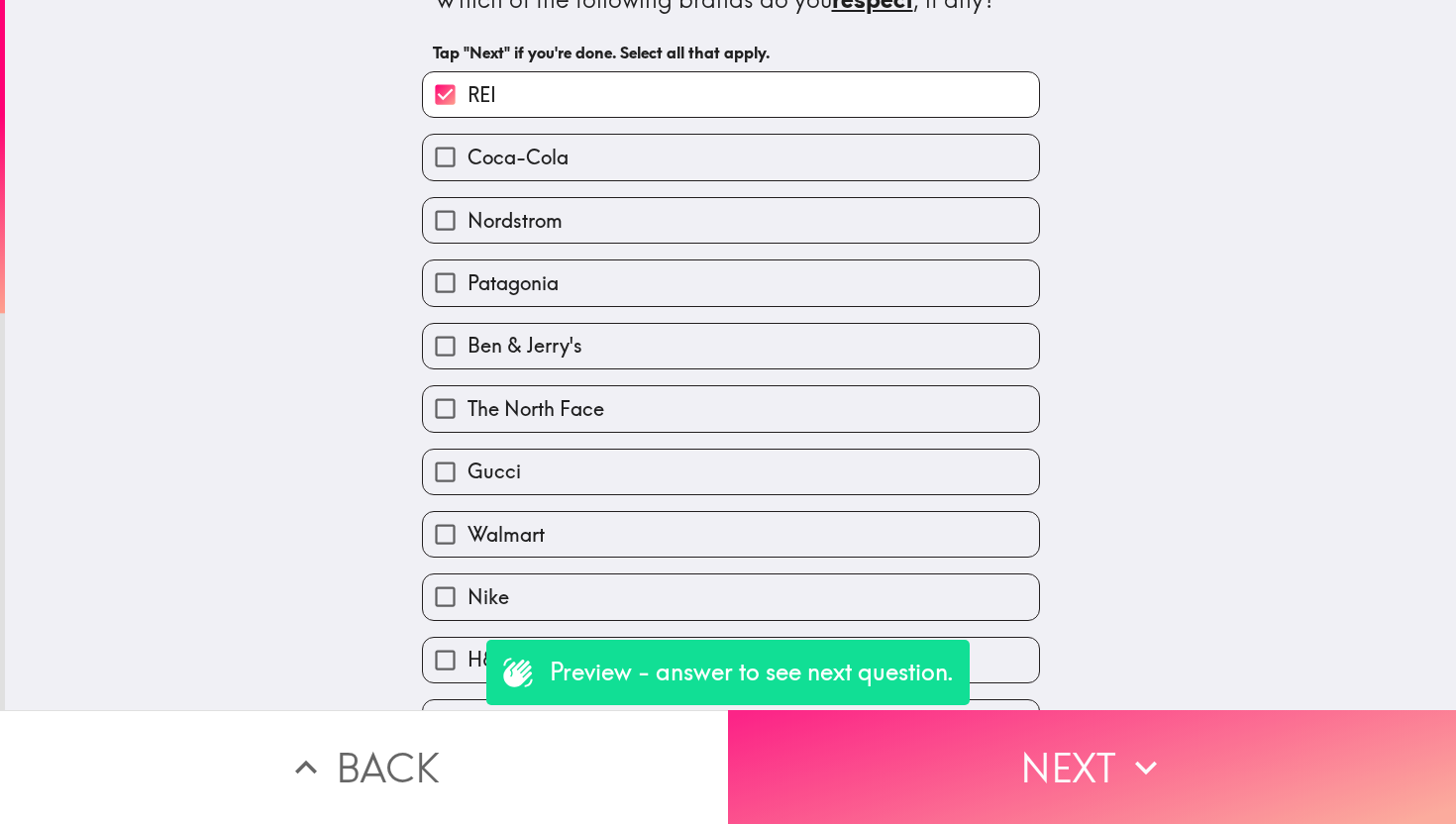 click on "Next" at bounding box center (1092, 767) 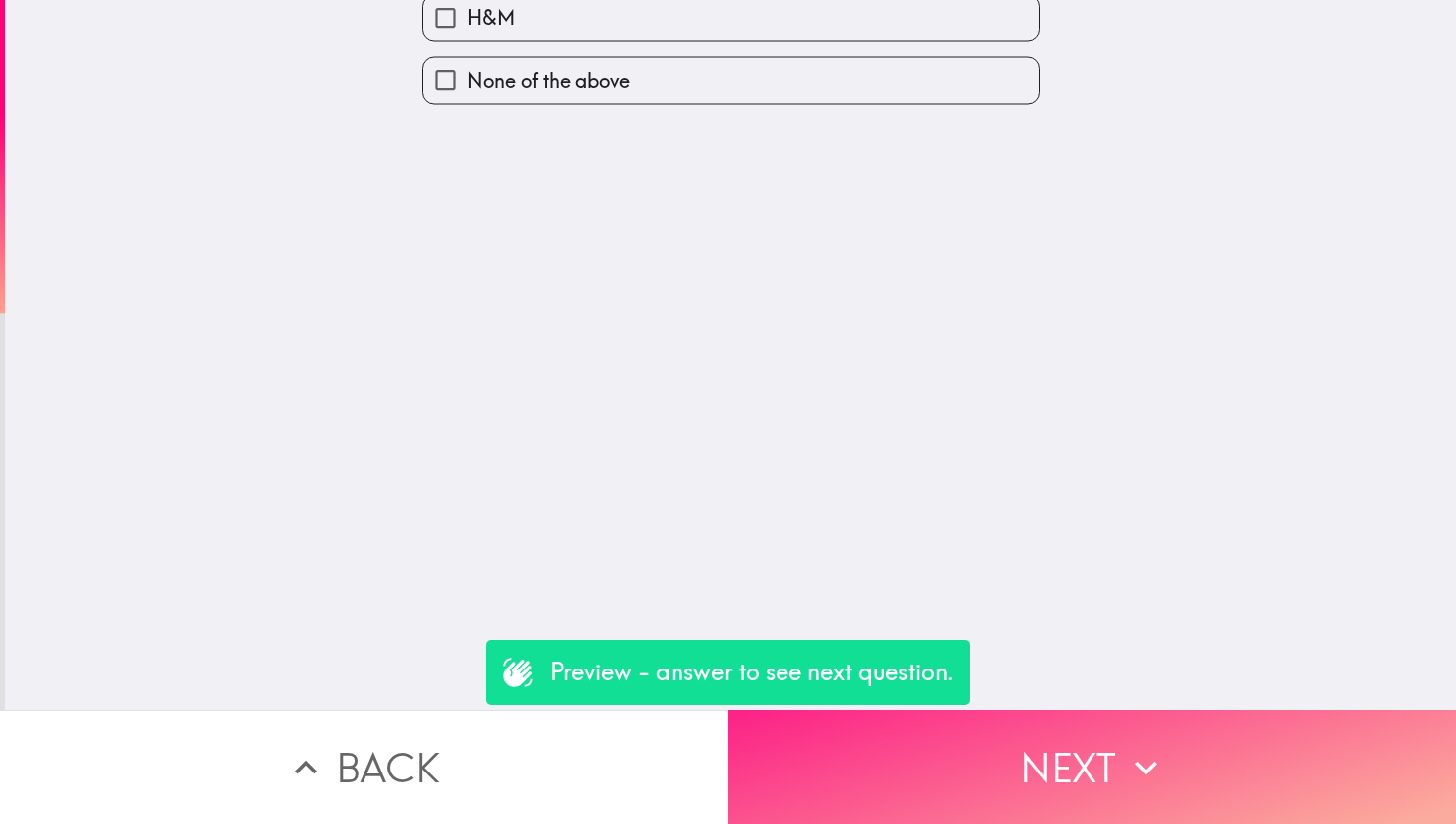 scroll, scrollTop: 0, scrollLeft: 0, axis: both 